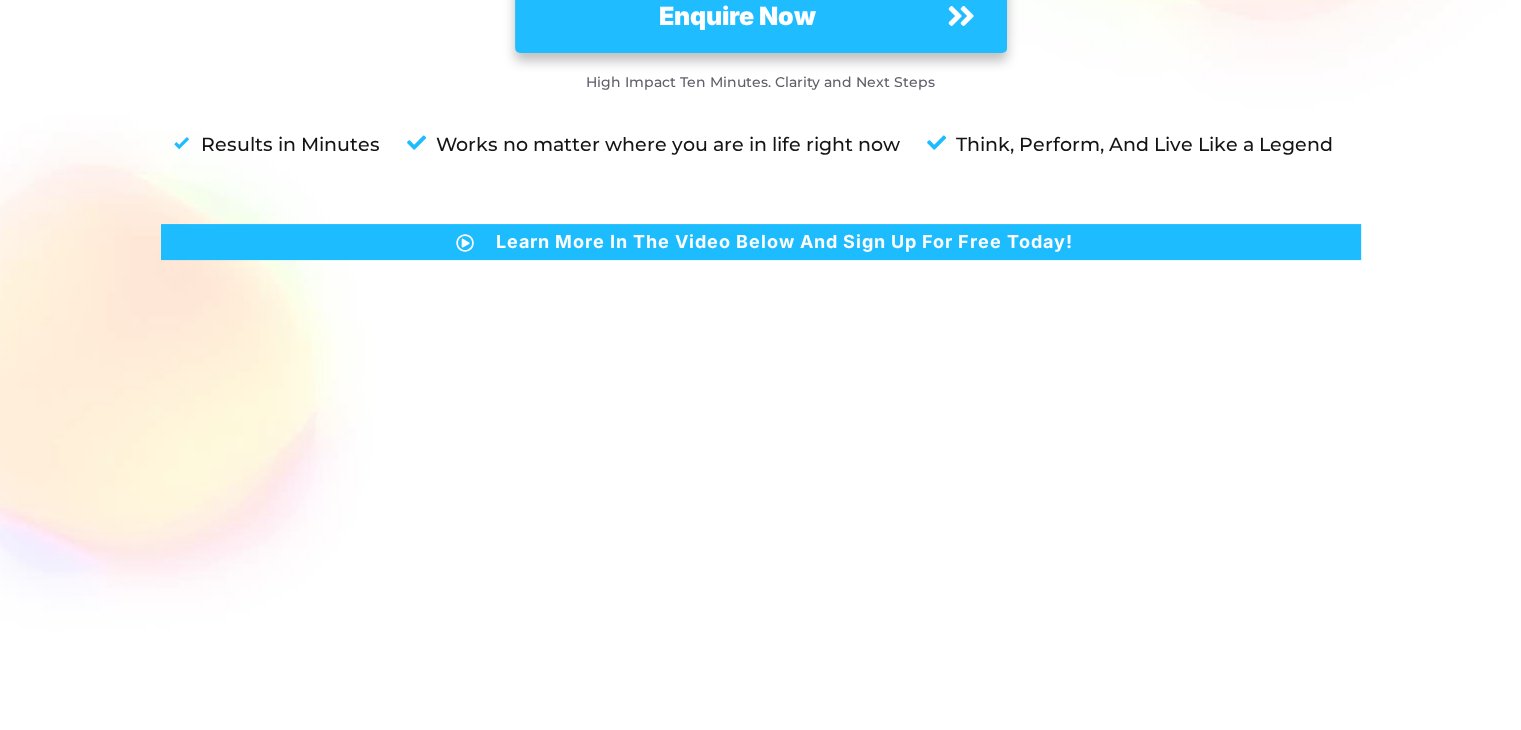 scroll, scrollTop: 440, scrollLeft: 0, axis: vertical 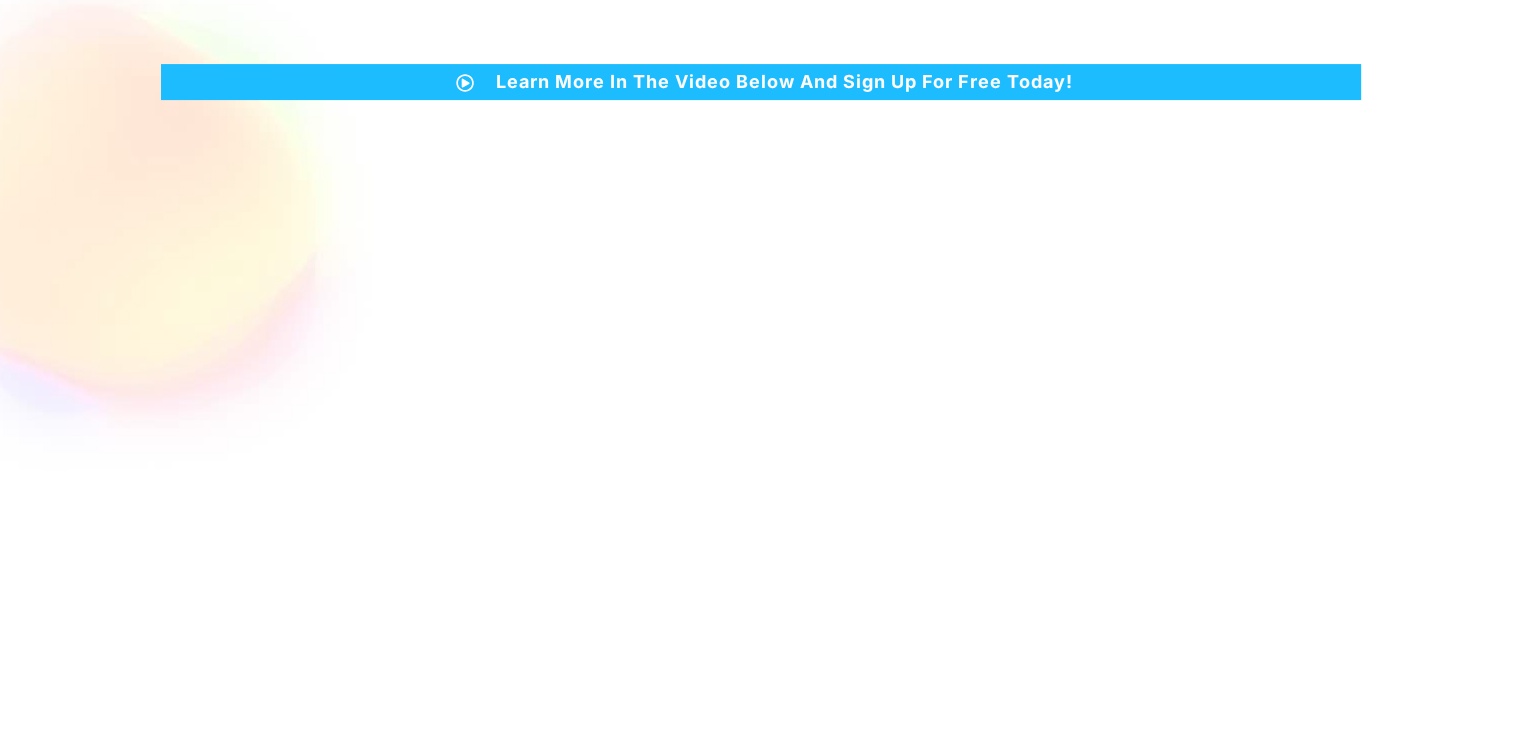 click at bounding box center [760, 120] 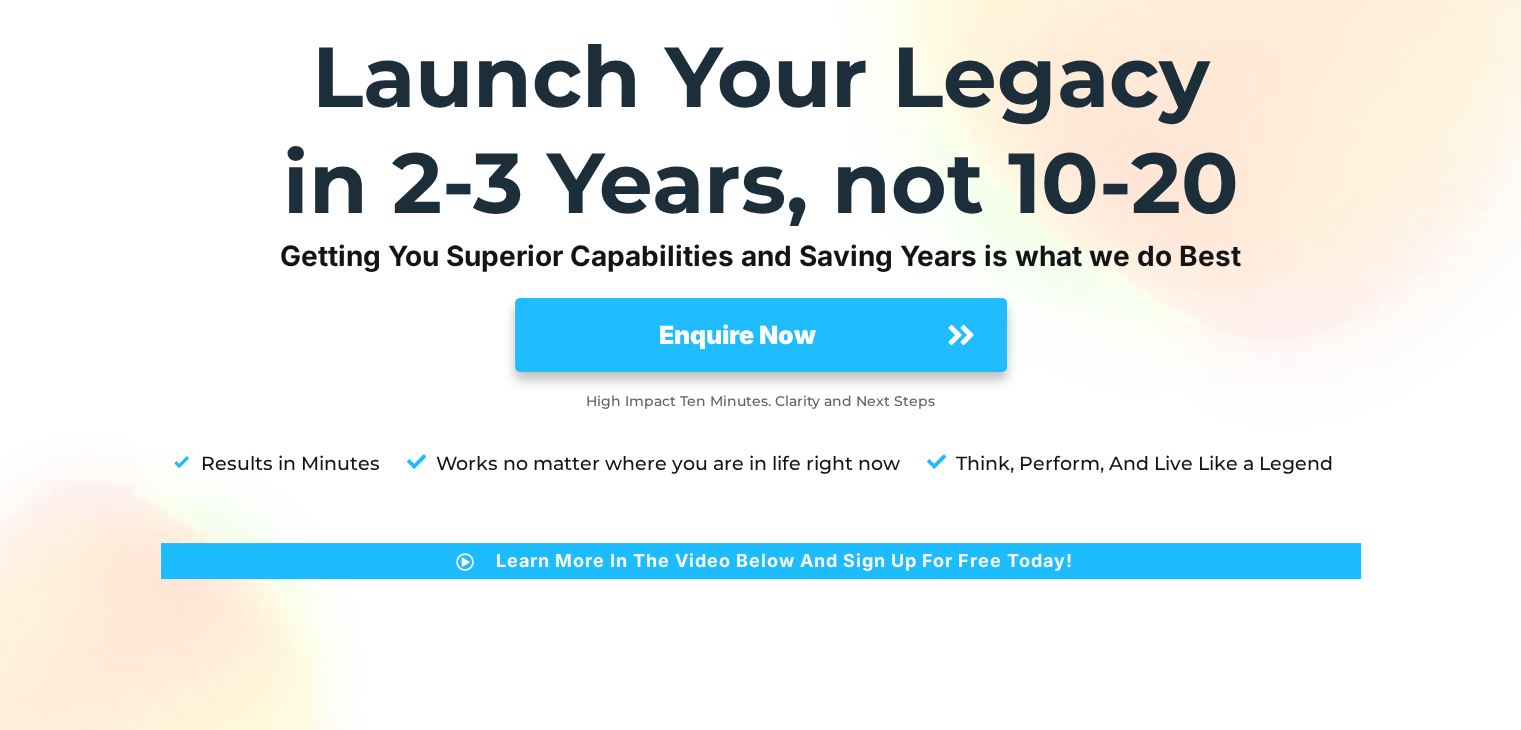 scroll, scrollTop: 120, scrollLeft: 0, axis: vertical 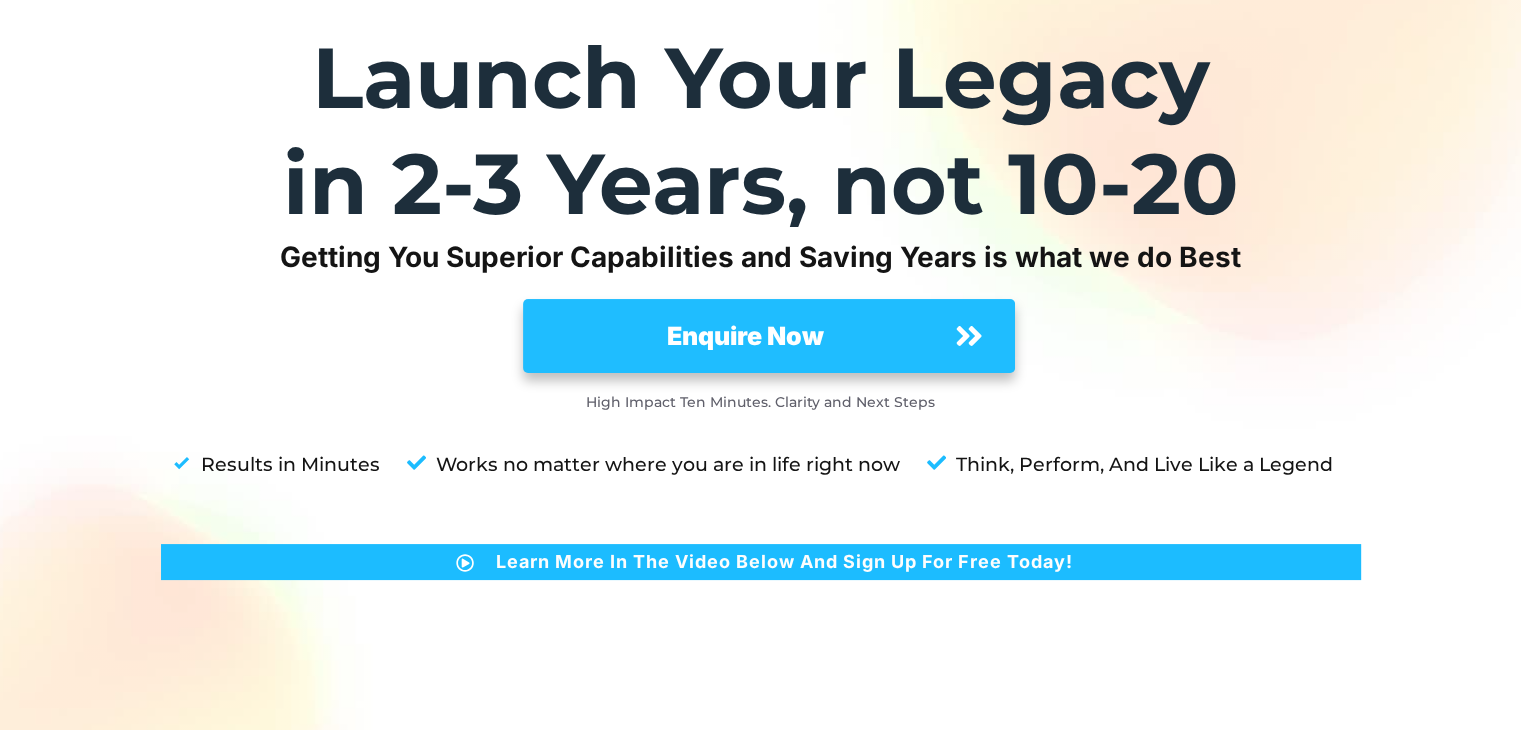 click on "Enquire Now" at bounding box center [745, 336] 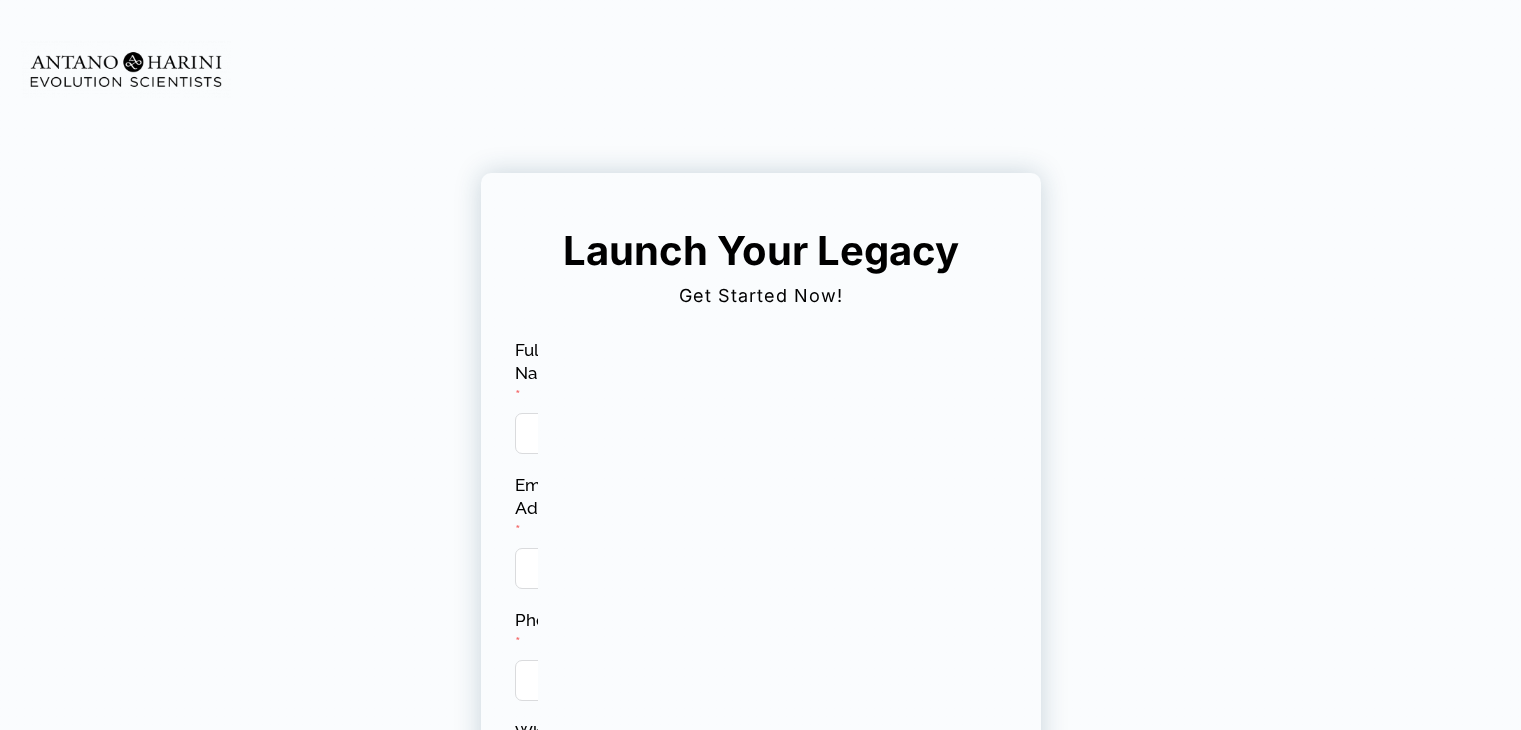 scroll, scrollTop: 0, scrollLeft: 0, axis: both 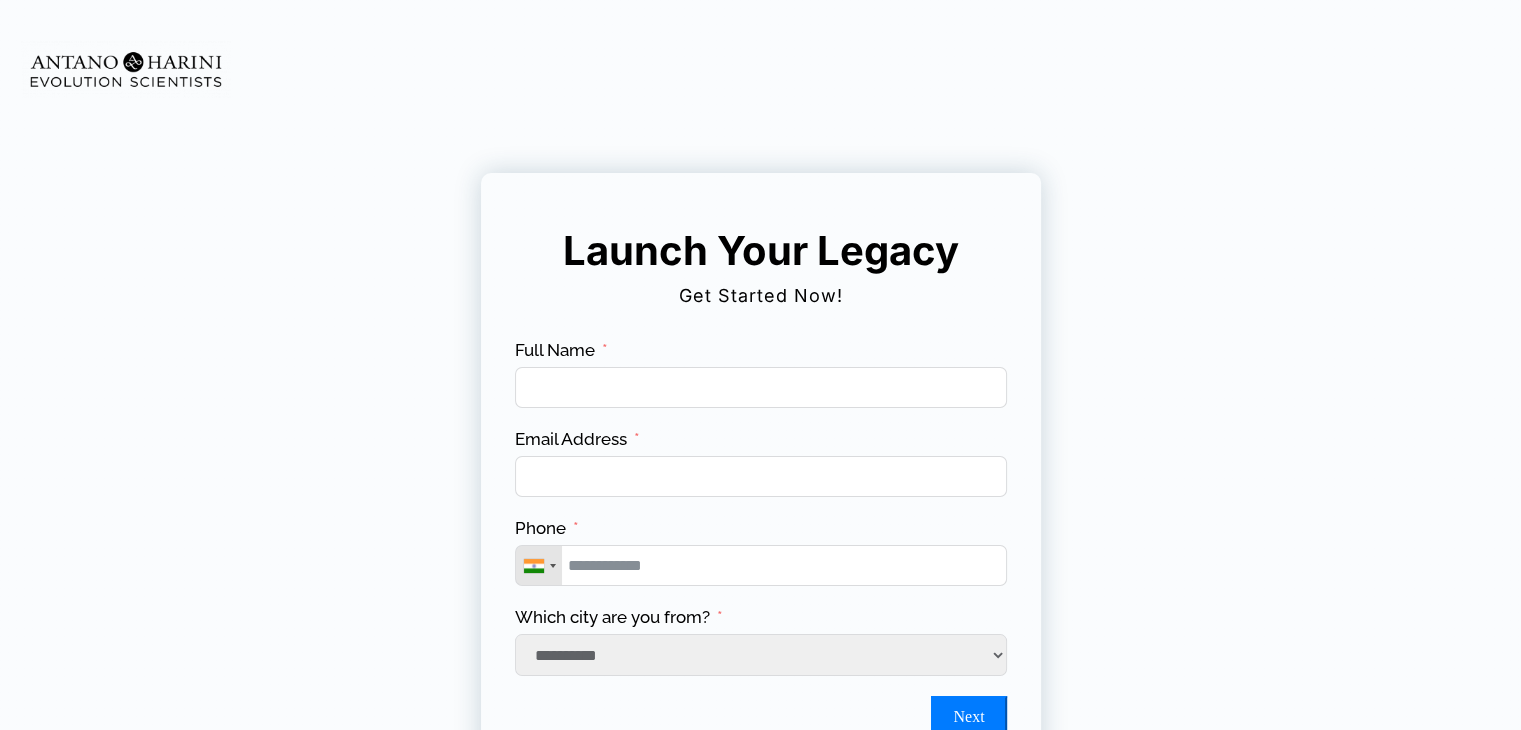 click on "Full Name" at bounding box center (761, 383) 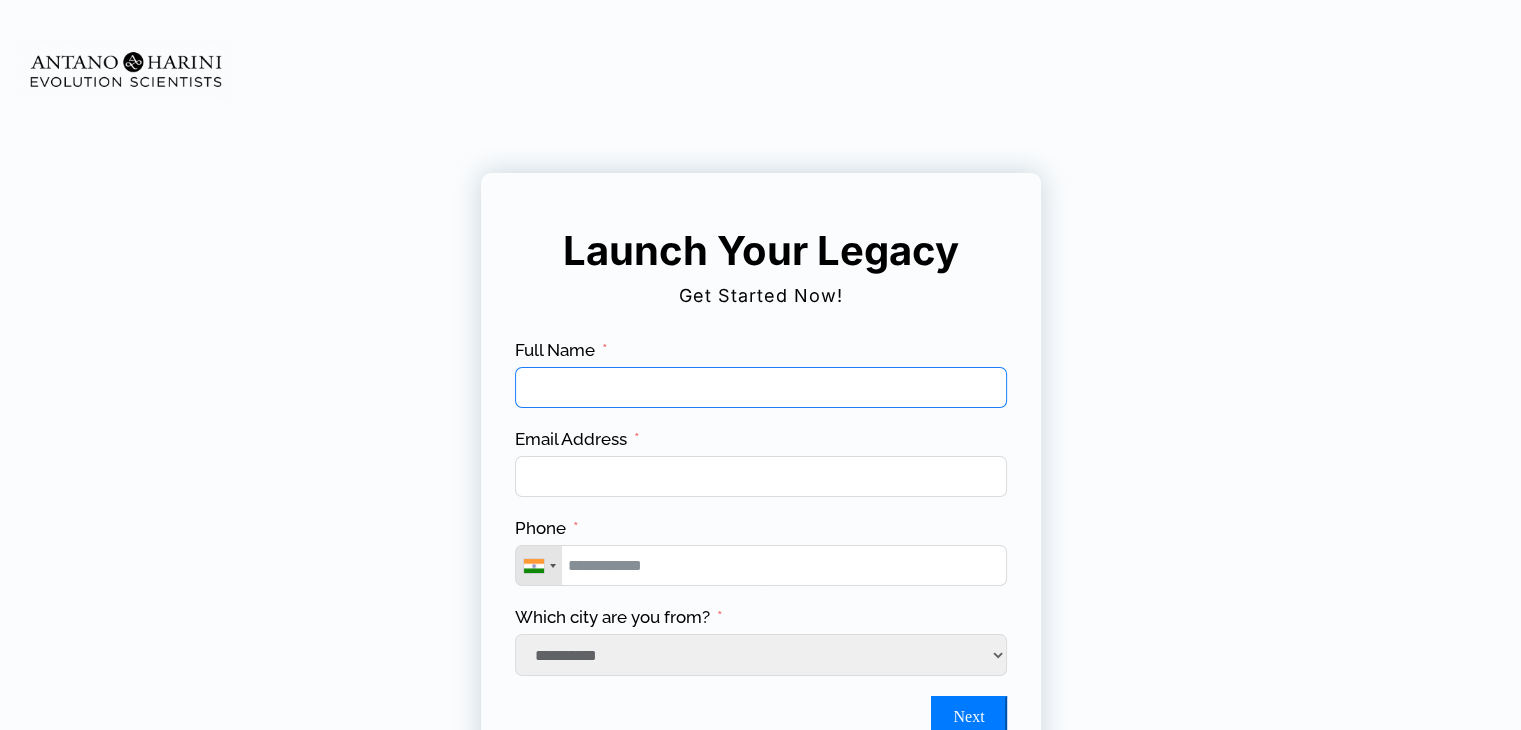 click on "Full Name" at bounding box center [761, 387] 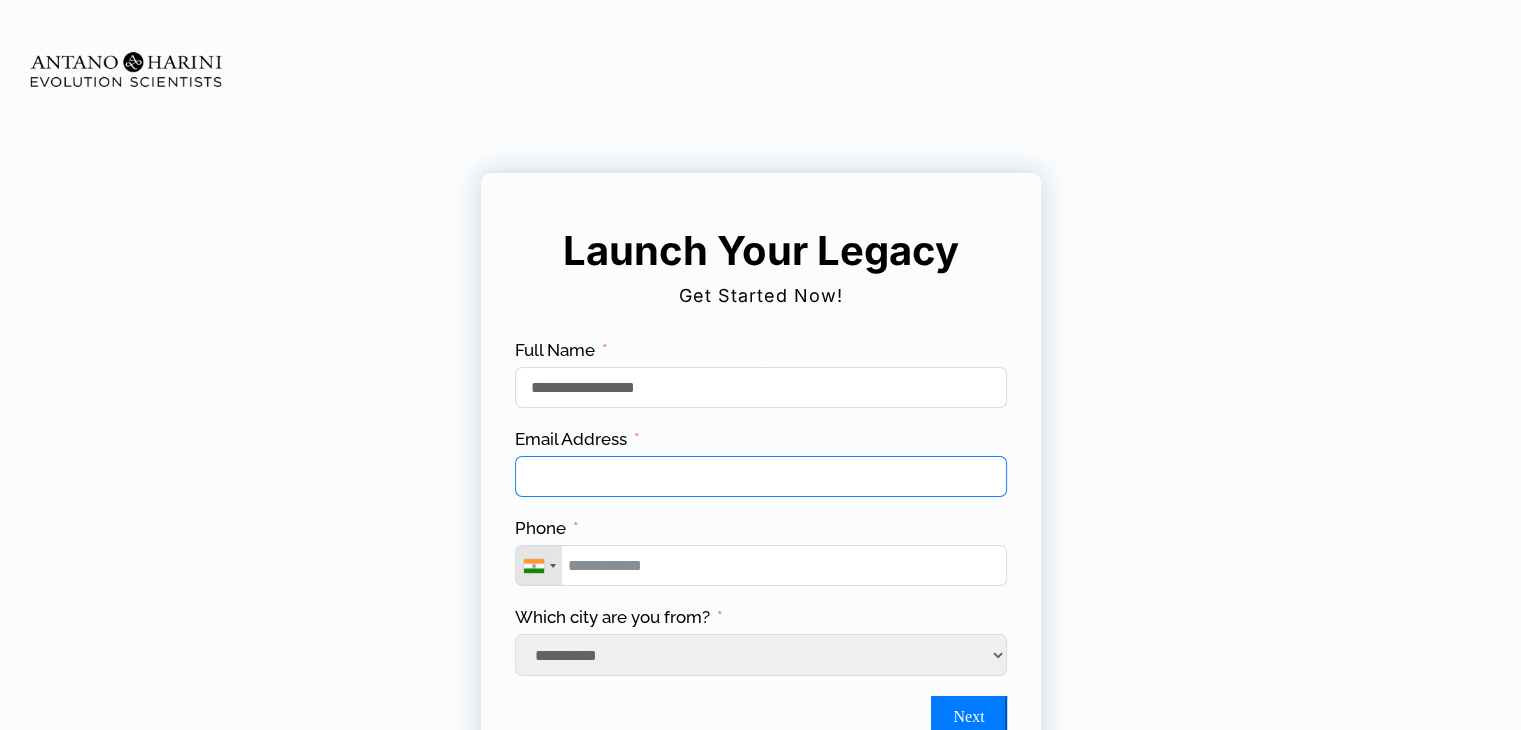 type on "**********" 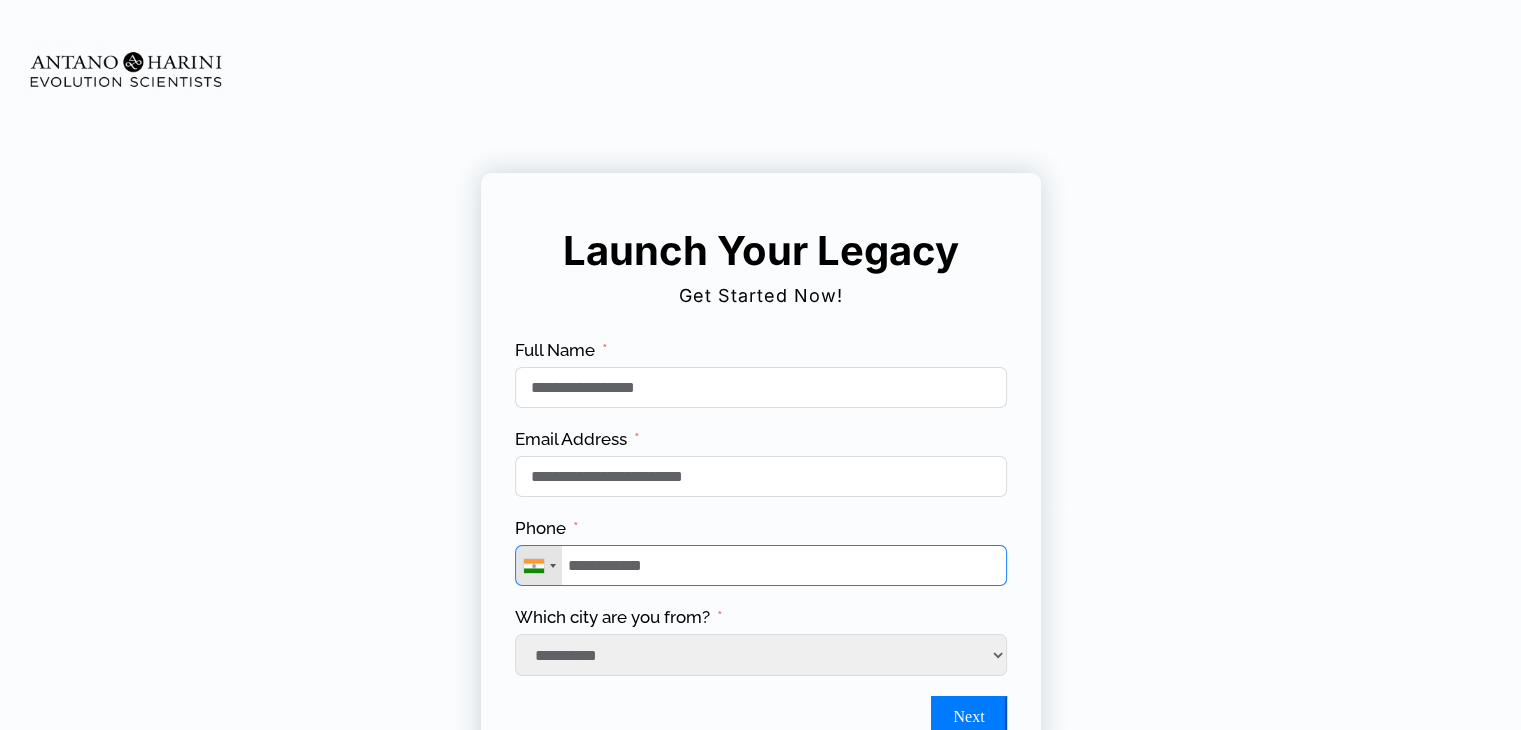 click on "**********" at bounding box center (761, 565) 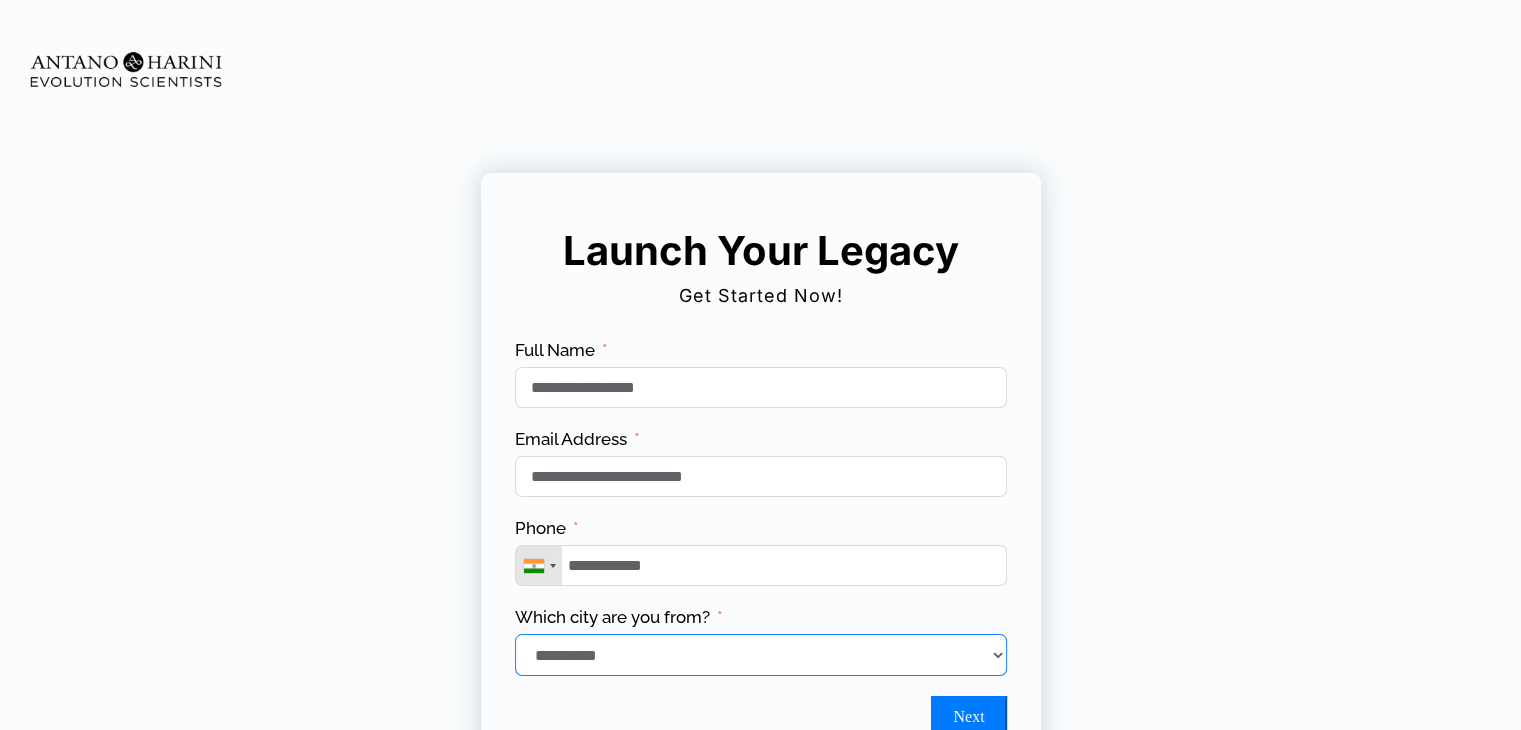 click on "**********" at bounding box center (761, 655) 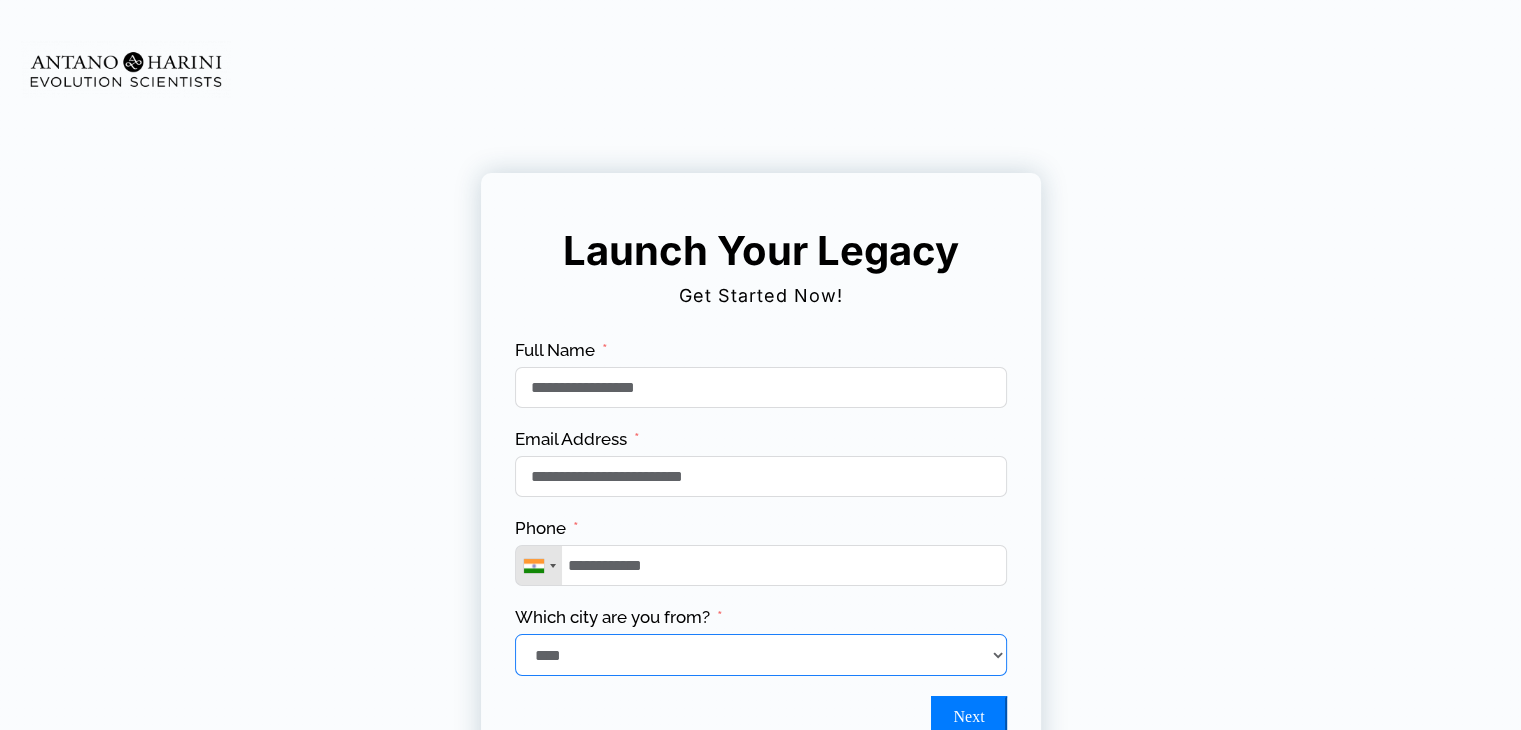 click on "**********" at bounding box center [761, 655] 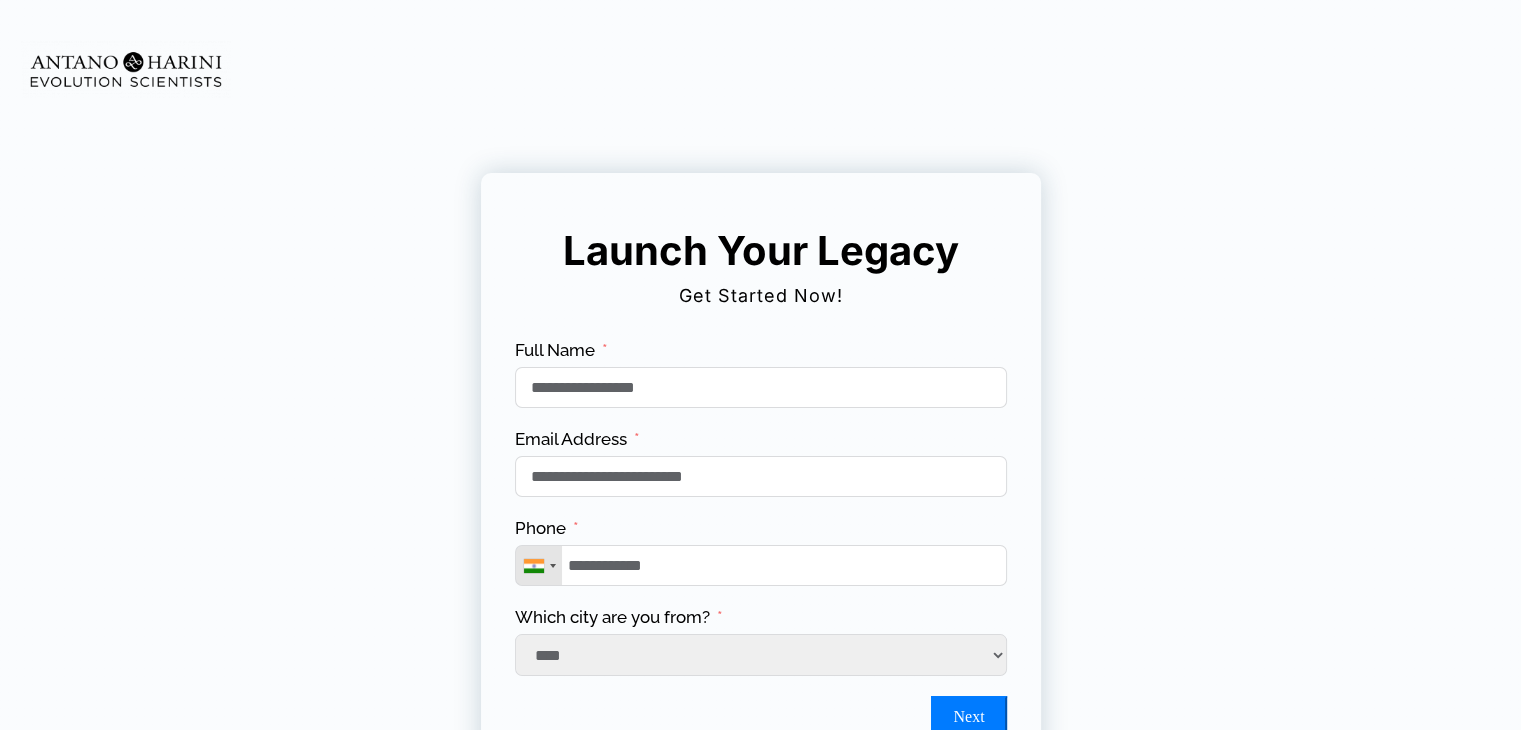 click on "**********" at bounding box center [760, 527] 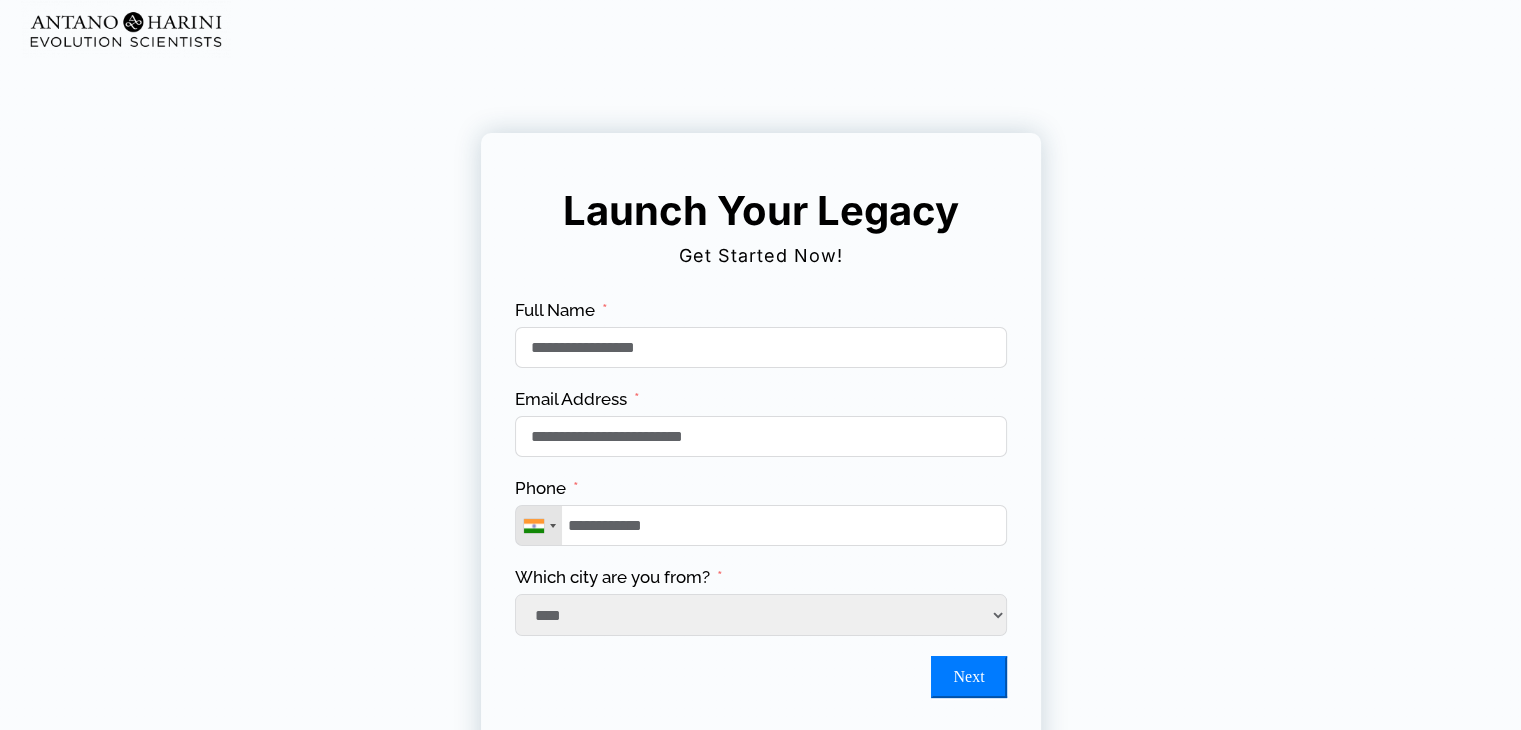 scroll, scrollTop: 200, scrollLeft: 0, axis: vertical 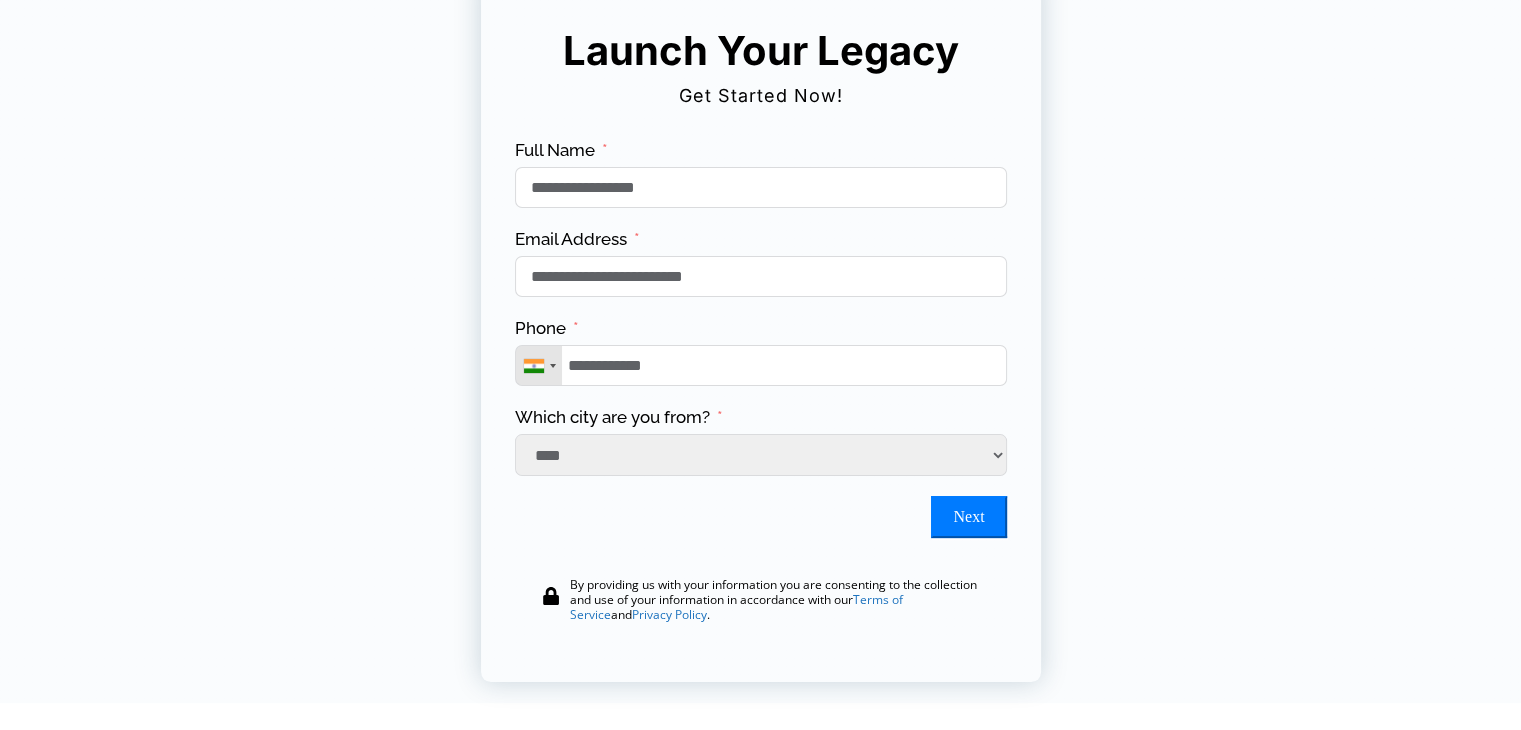 click on "Next" at bounding box center (968, 517) 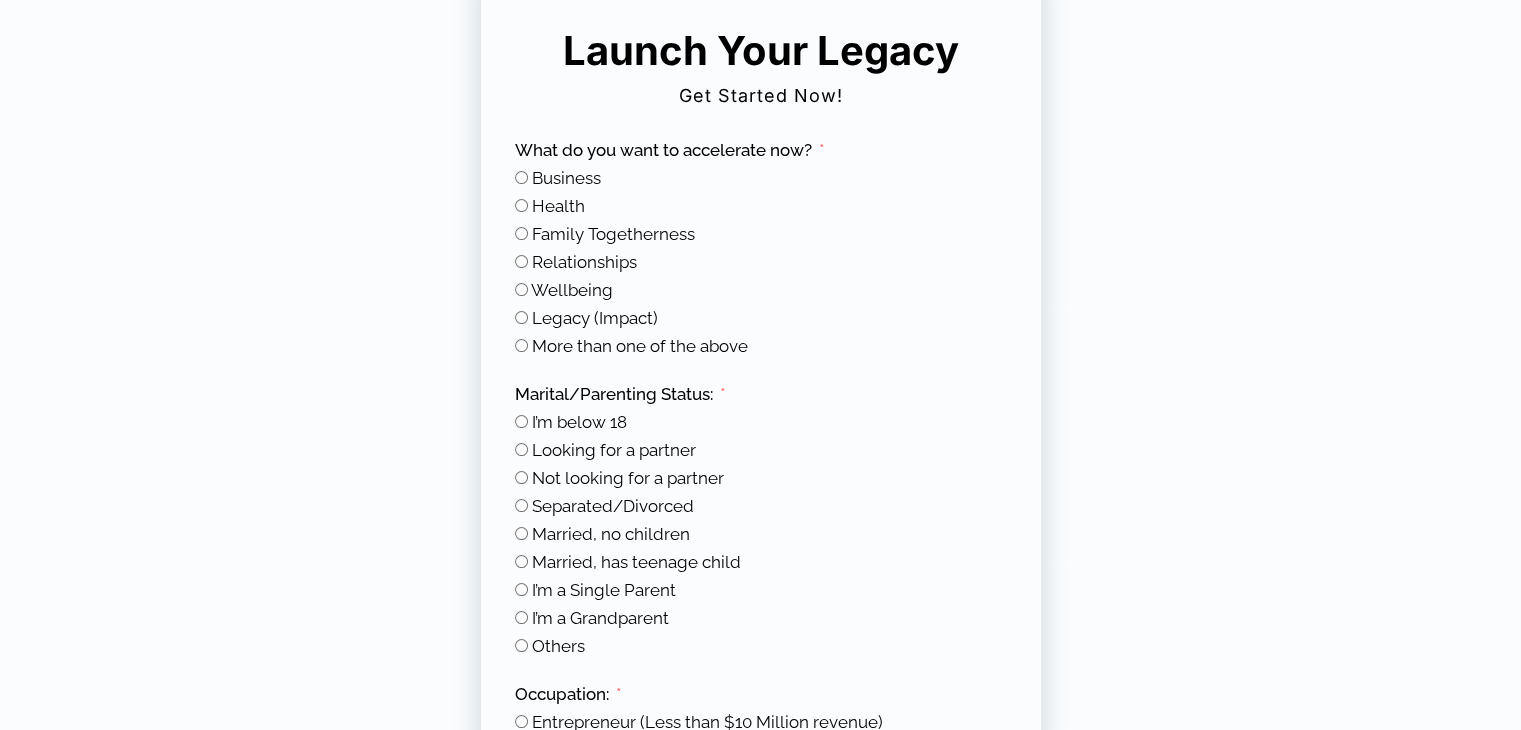 click on "Married, no children" at bounding box center [761, 534] 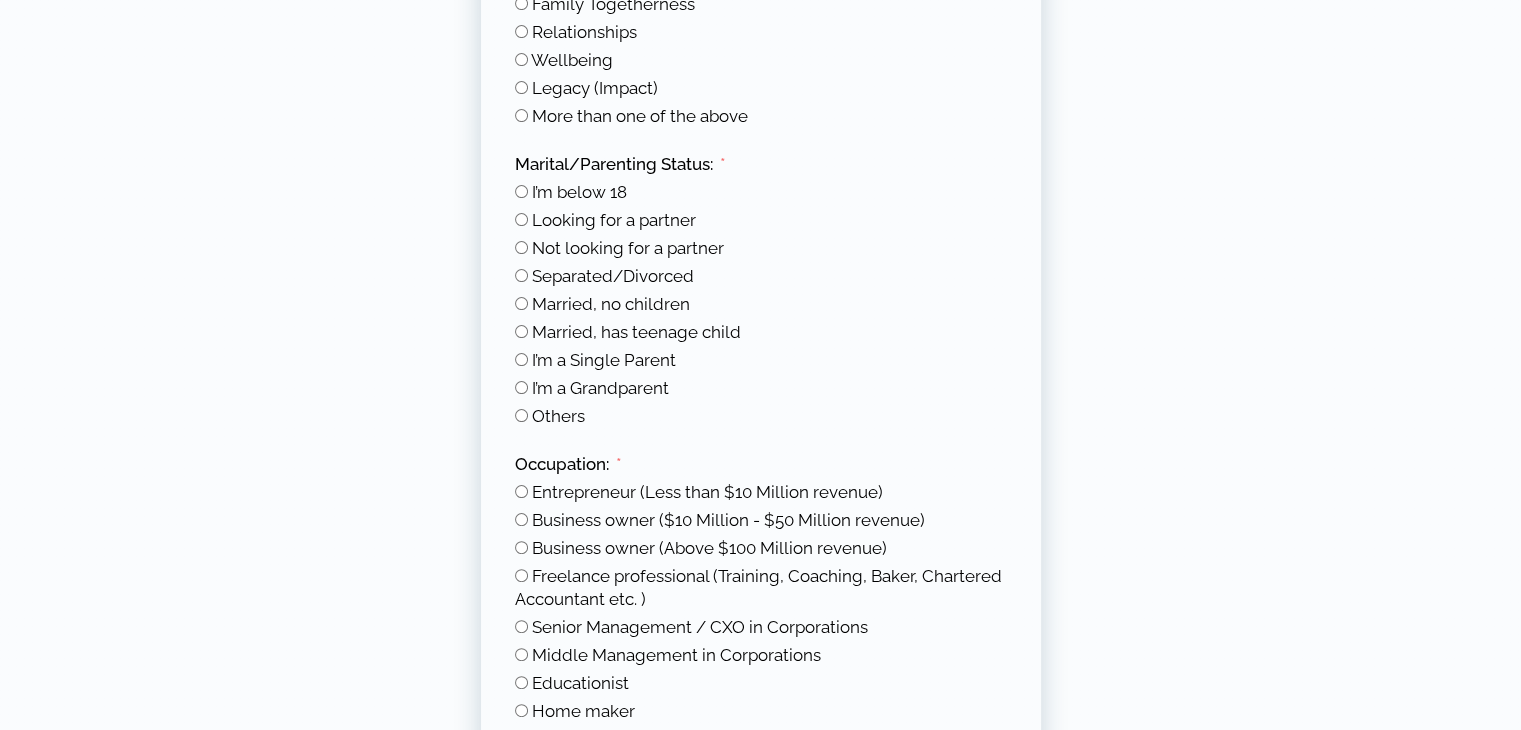 scroll, scrollTop: 600, scrollLeft: 0, axis: vertical 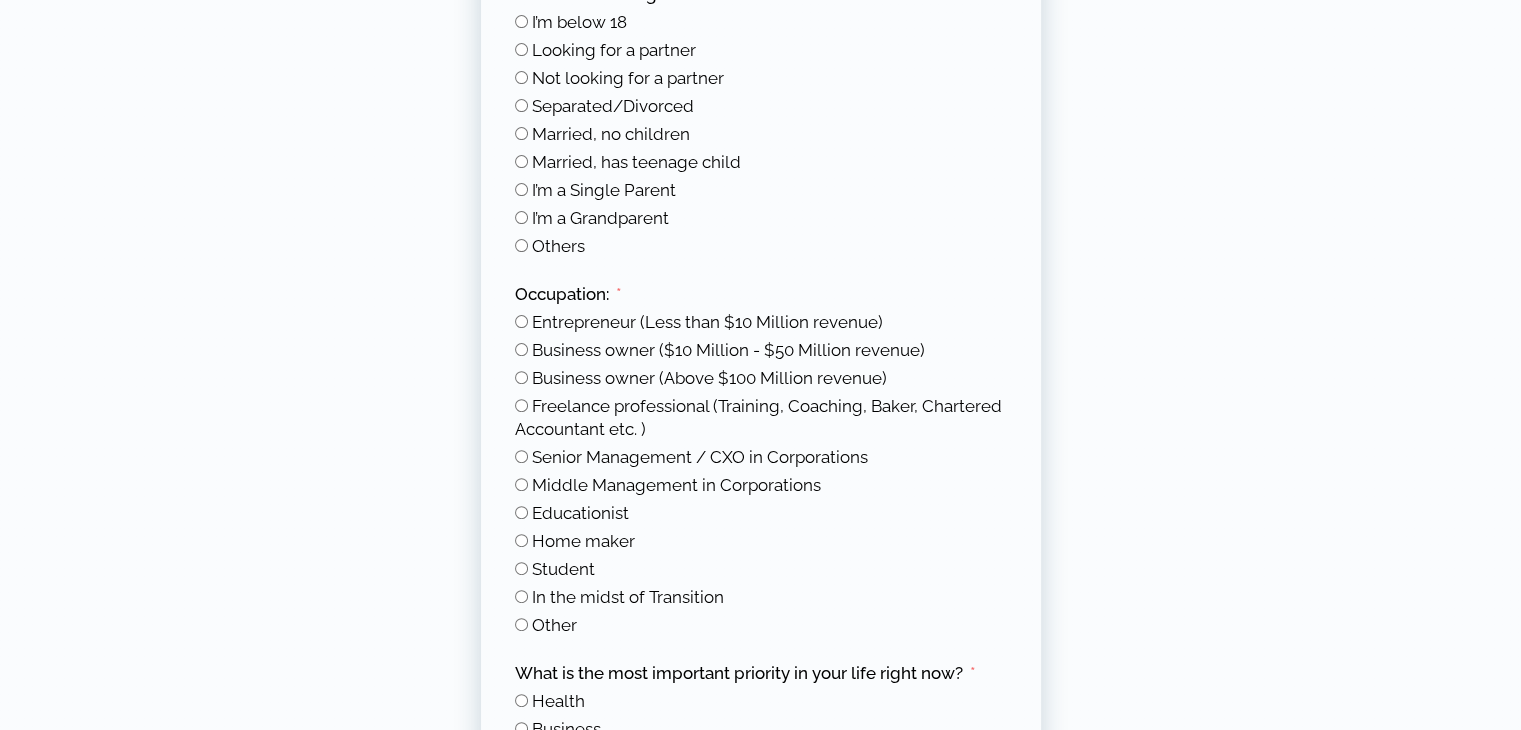 click on "**********" at bounding box center [760, 1041] 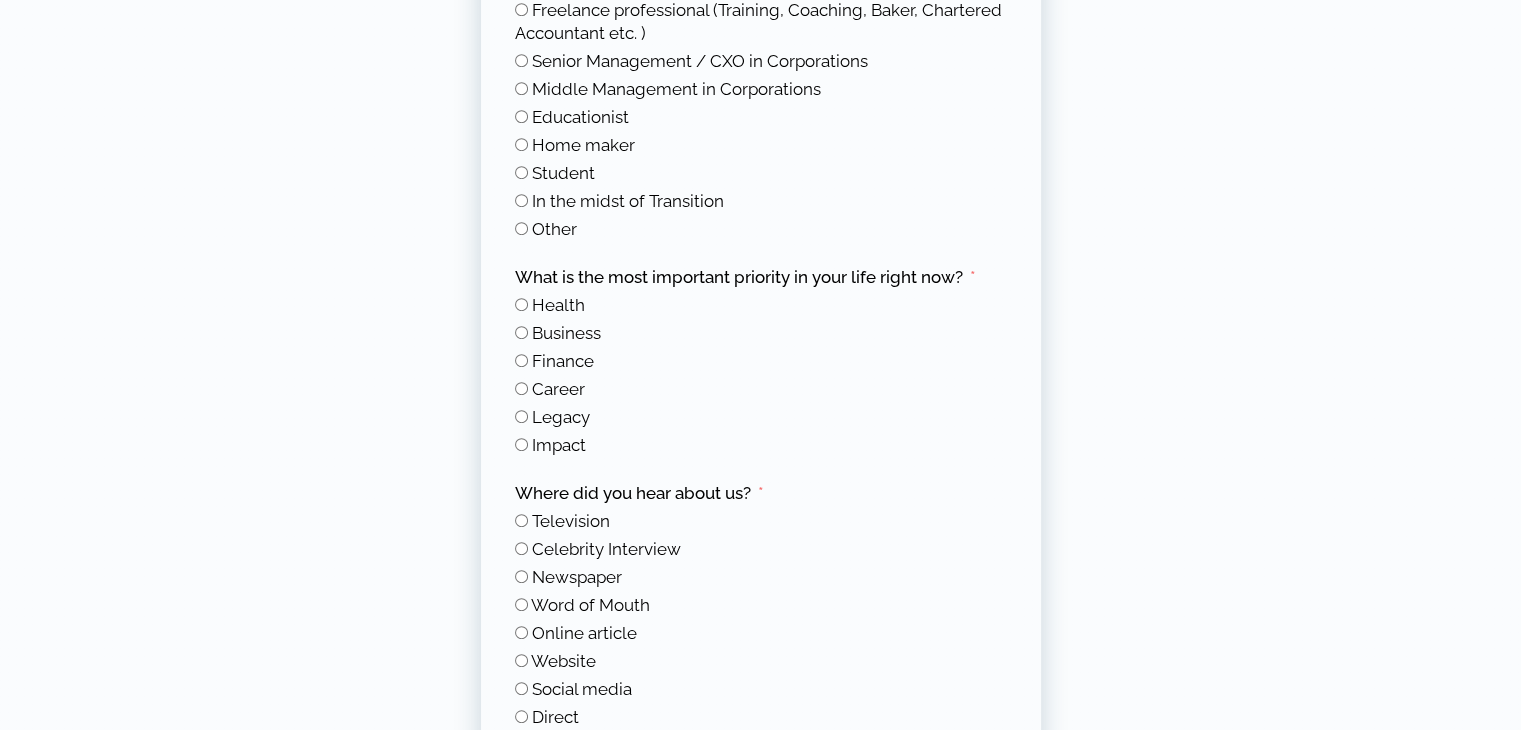 scroll, scrollTop: 1000, scrollLeft: 0, axis: vertical 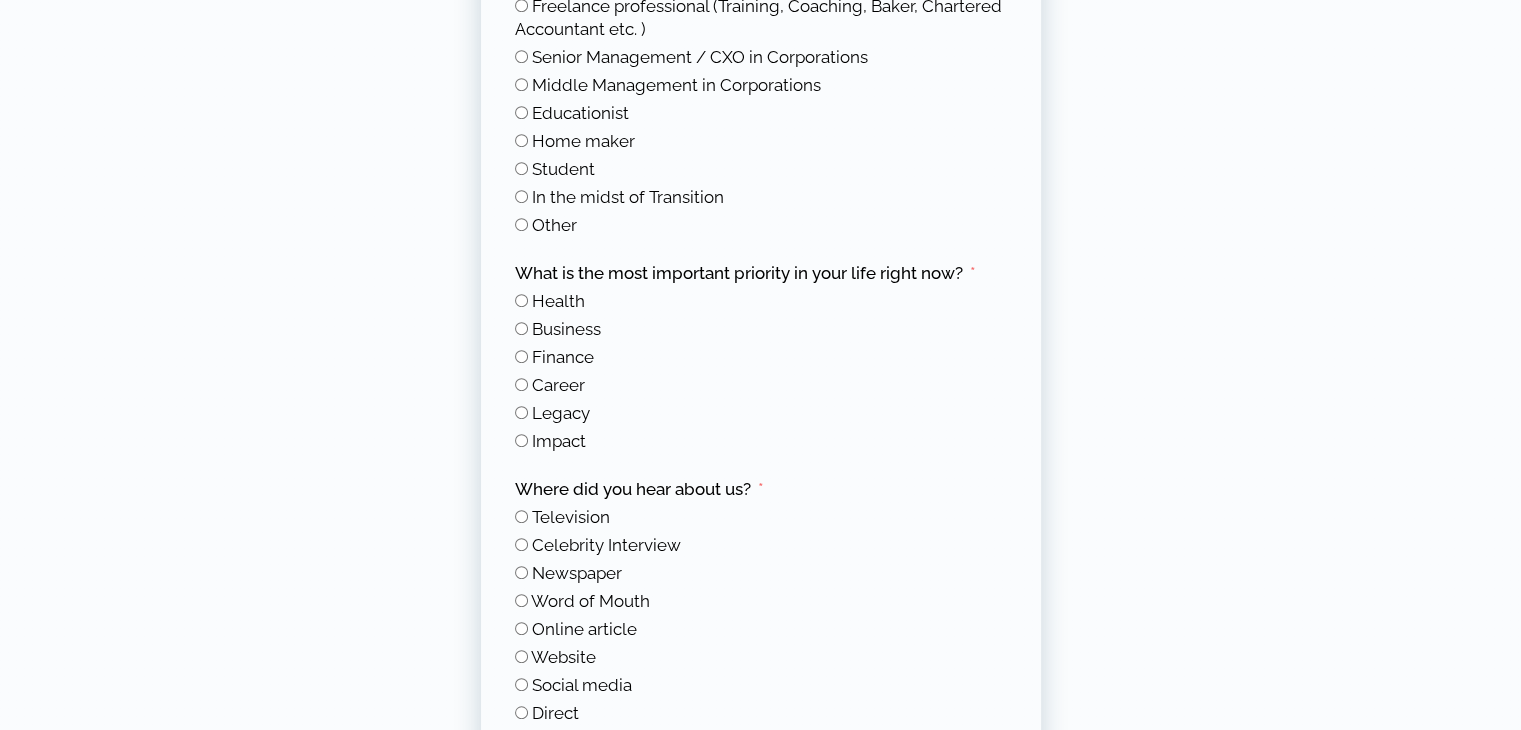 click on "**********" at bounding box center (760, 641) 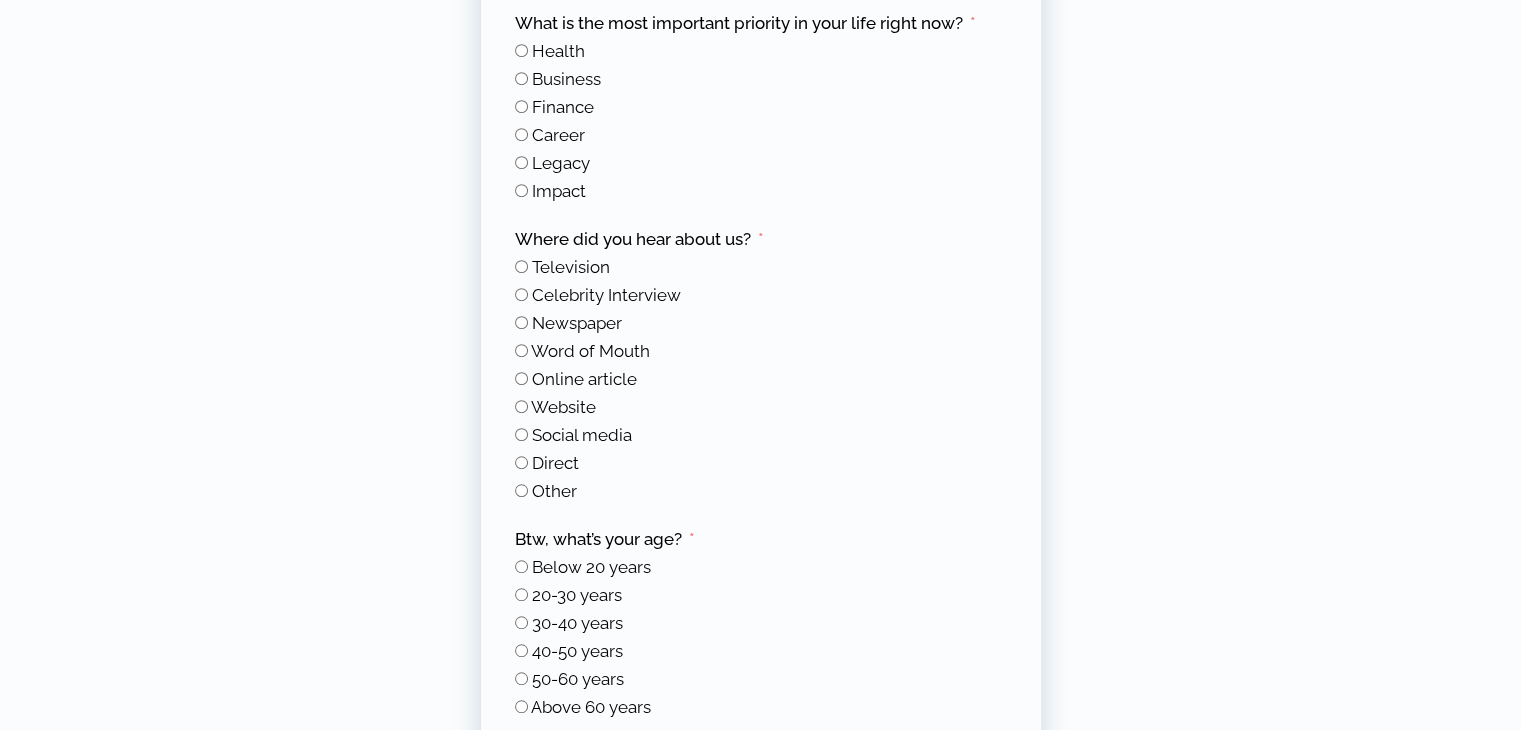 scroll, scrollTop: 1280, scrollLeft: 0, axis: vertical 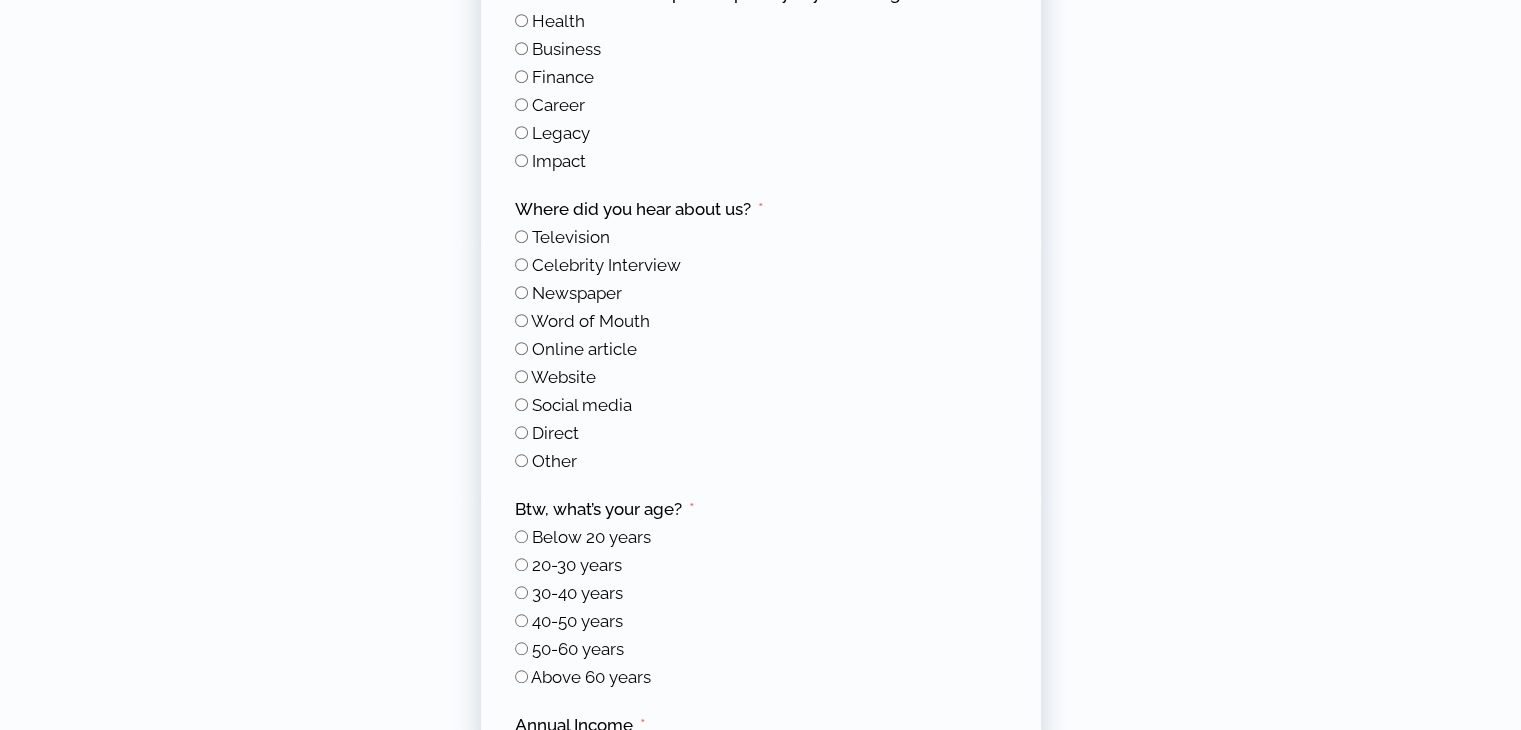 click on "What do you want to accelerate now?   Business   Health   Family Togetherness   Relationships   Wellbeing    Legacy (Impact)    More than one of the above  Marital/Parenting Status:   I’m below 18   Looking for a partner   Not looking for a partner   Separated/Divorced    Married, no children   Married, has teenage child   I’m a Single Parent   I’m a Grandparent    Others  Occupation:    Entrepreneur (Less than $10 Million revenue)    Business owner ($10 Million - $50 Million revenue)   Business owner (Above $100 Million revenue)   Freelance professional (Training, Coaching, Baker, Chartered Accountant etc. )    Senior Management / CXO in Corporations   Middle Management in Corporations   Educationist    Home maker    Student    In the midst of Transition    Other  What is the most important priority in your life right now?   Health   Business   Finance   Career   Legacy   Impact Where did you hear about us?   Television   Celebrity Interview   Newspaper    Word of Mouth   Online article   Website" at bounding box center (761, 372) 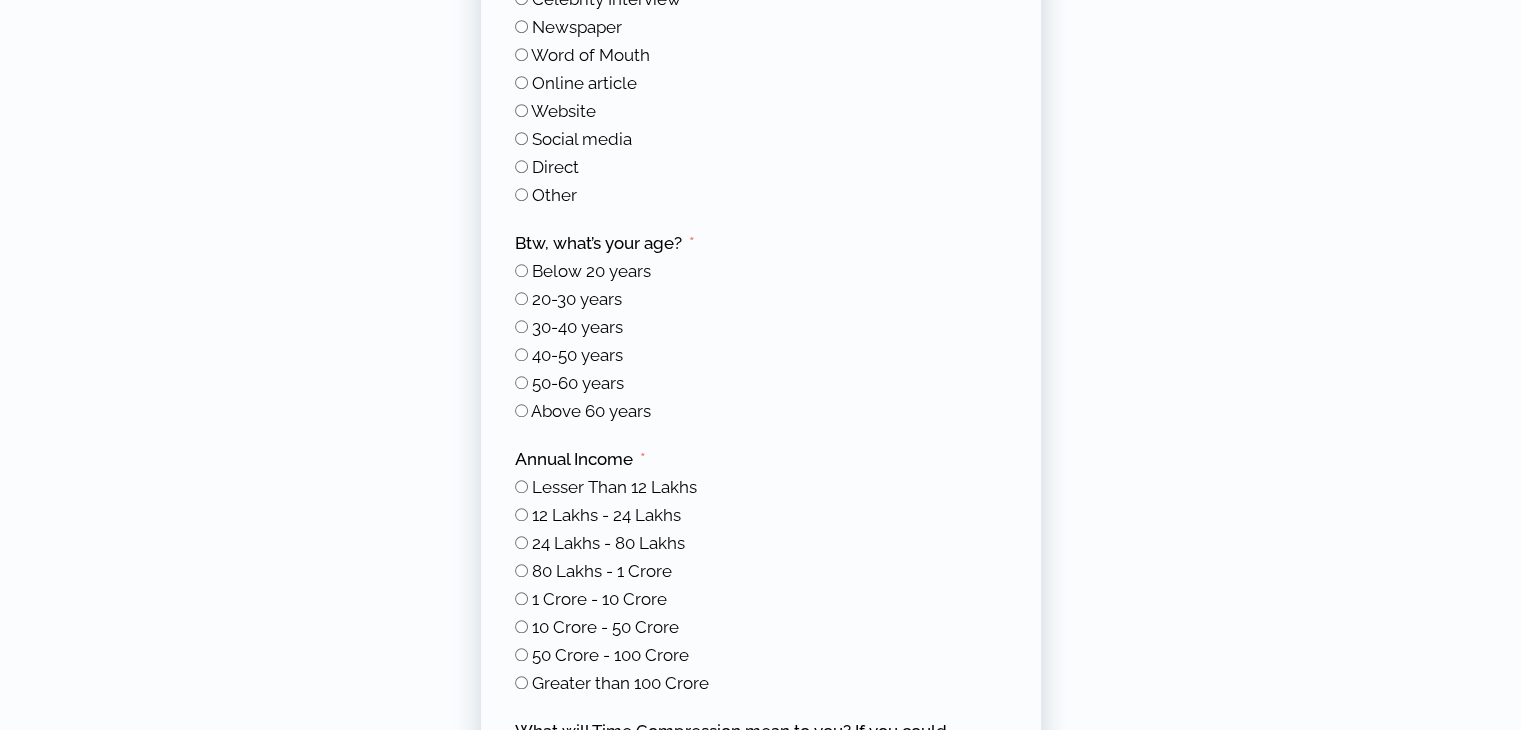 scroll, scrollTop: 1840, scrollLeft: 0, axis: vertical 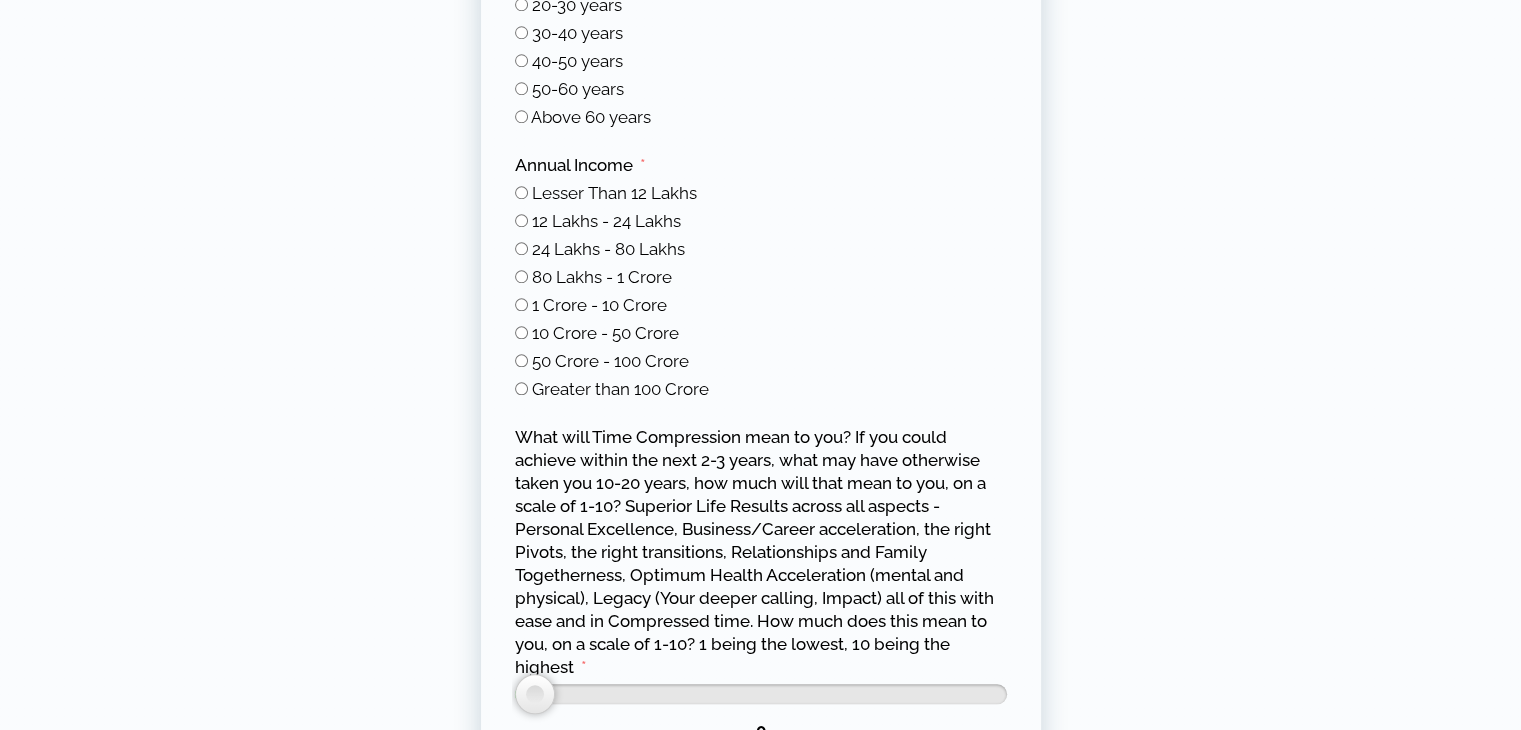 click on "**********" at bounding box center [760, -199] 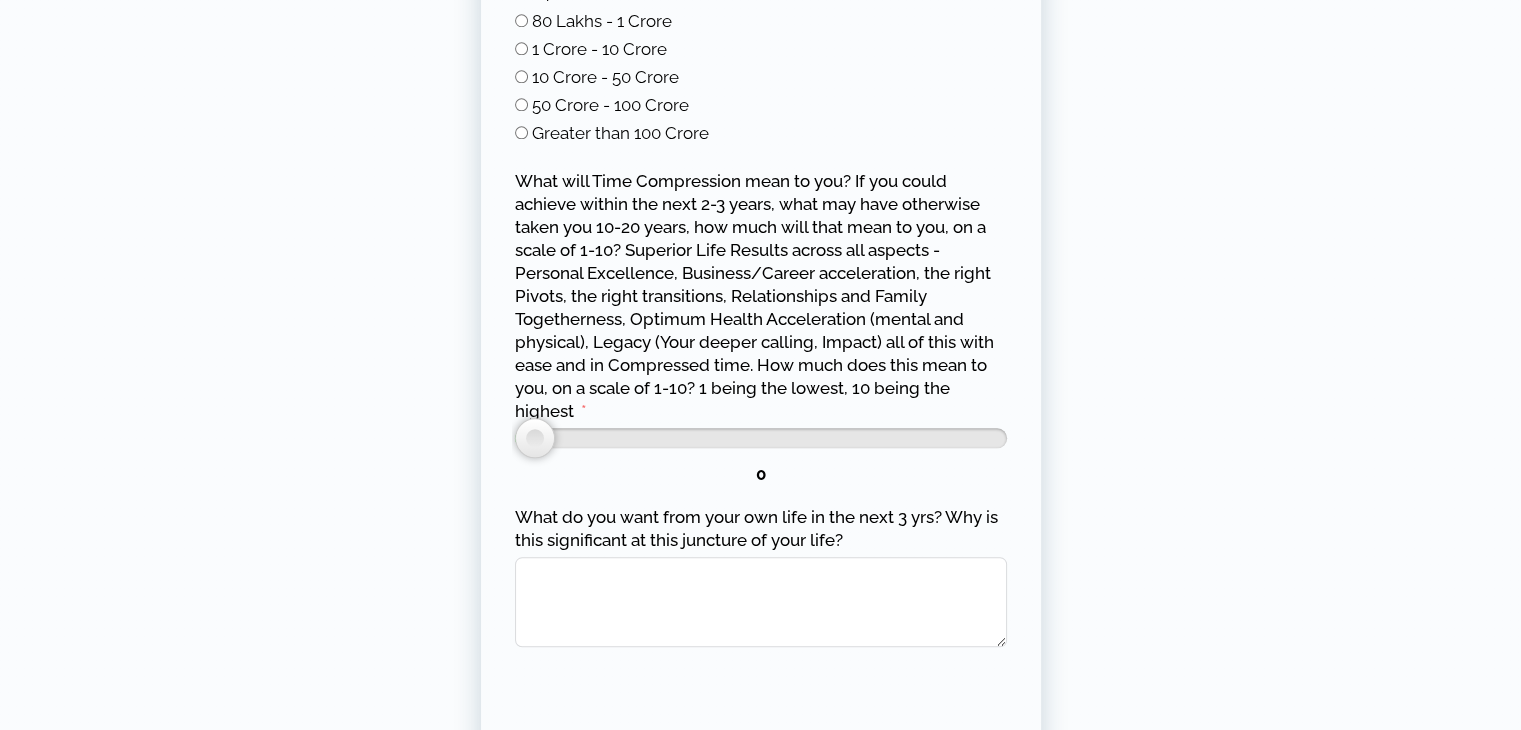 scroll, scrollTop: 2160, scrollLeft: 0, axis: vertical 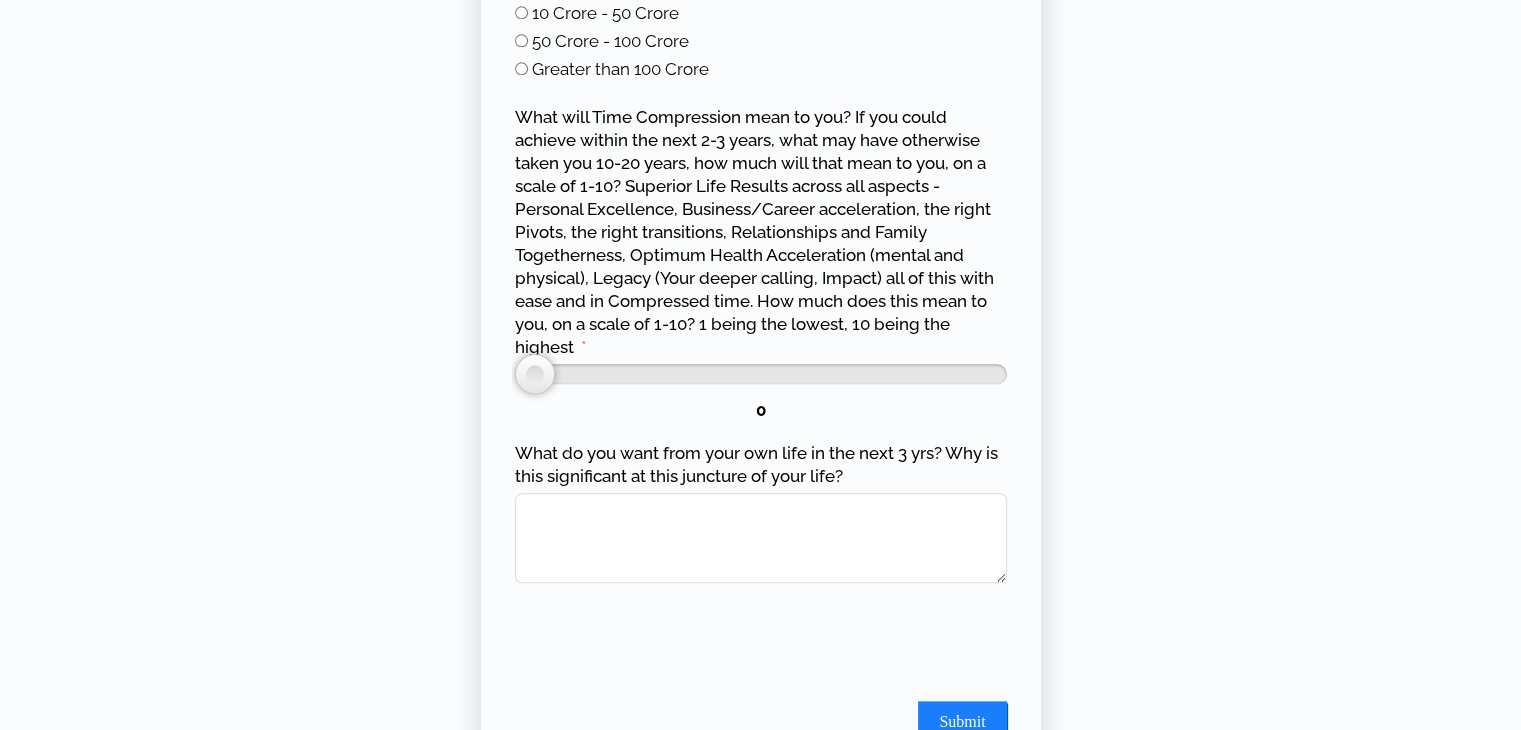 click on "What will Time Compression mean to you? If you could achieve within the next 2-3 years, what may have otherwise taken you 10-20 years, how much will that mean to you, on a scale of 1-10? Superior Life Results across all aspects - Personal Excellence, Business/Career acceleration, the right Pivots, the right transitions, Relationships and Family Togetherness, Optimum Health Acceleration (mental and physical), Legacy (Your deeper calling, Impact) all of this with ease and in Compressed time. How much does this mean to you, on a scale of 1-10? 1 being the lowest, 10 being the highest" at bounding box center [761, 232] 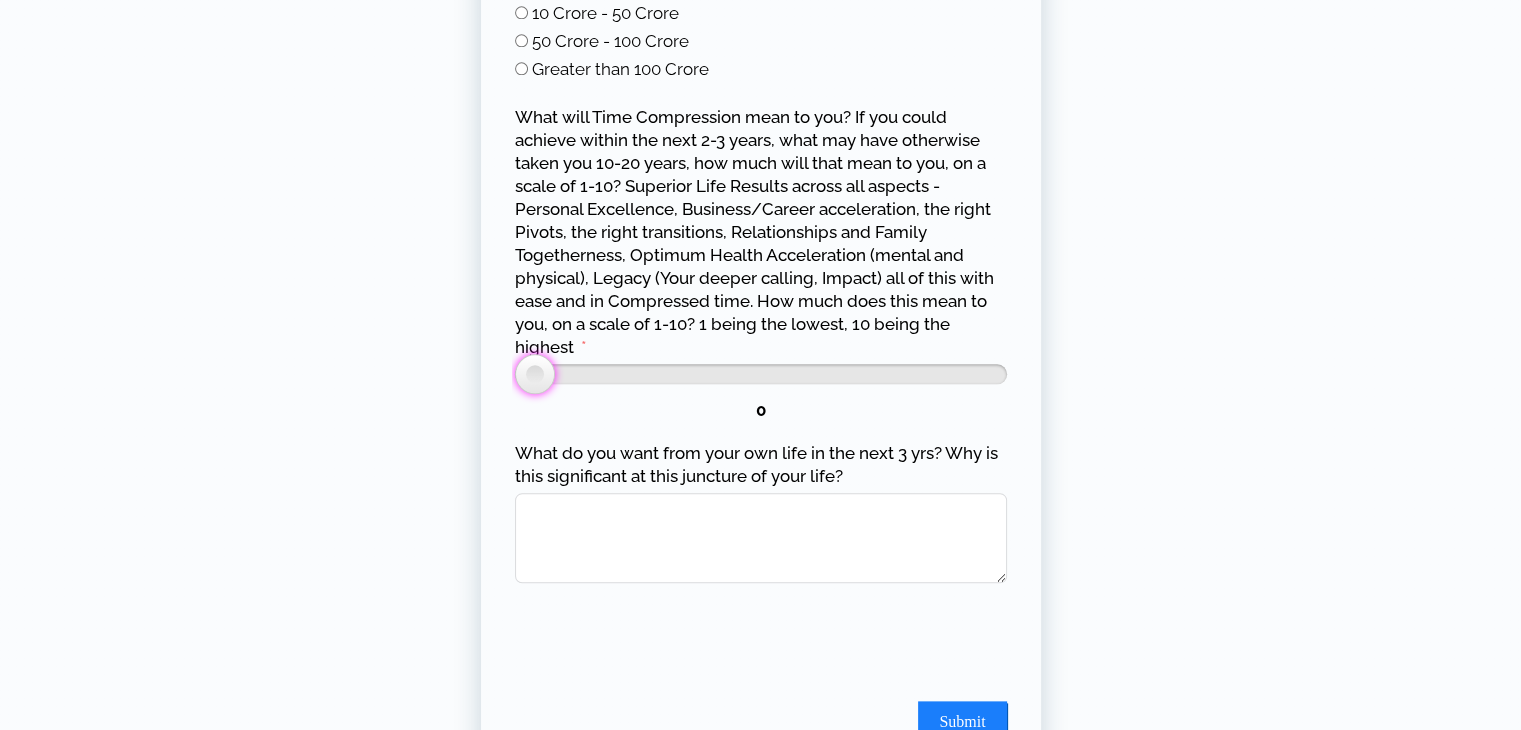 click on "What will Time Compression mean to you? If you could achieve within the next 2-3 years, what may have otherwise taken you 10-20 years, how much will that mean to you, on a scale of 1-10? Superior Life Results across all aspects - Personal Excellence, Business/Career acceleration, the right Pivots, the right transitions, Relationships and Family Togetherness, Optimum Health Acceleration (mental and physical), Legacy (Your deeper calling, Impact) all of this with ease and in Compressed time. How much does this mean to you, on a scale of 1-10? 1 being the lowest, 10 being the highest" at bounding box center (533, 378) 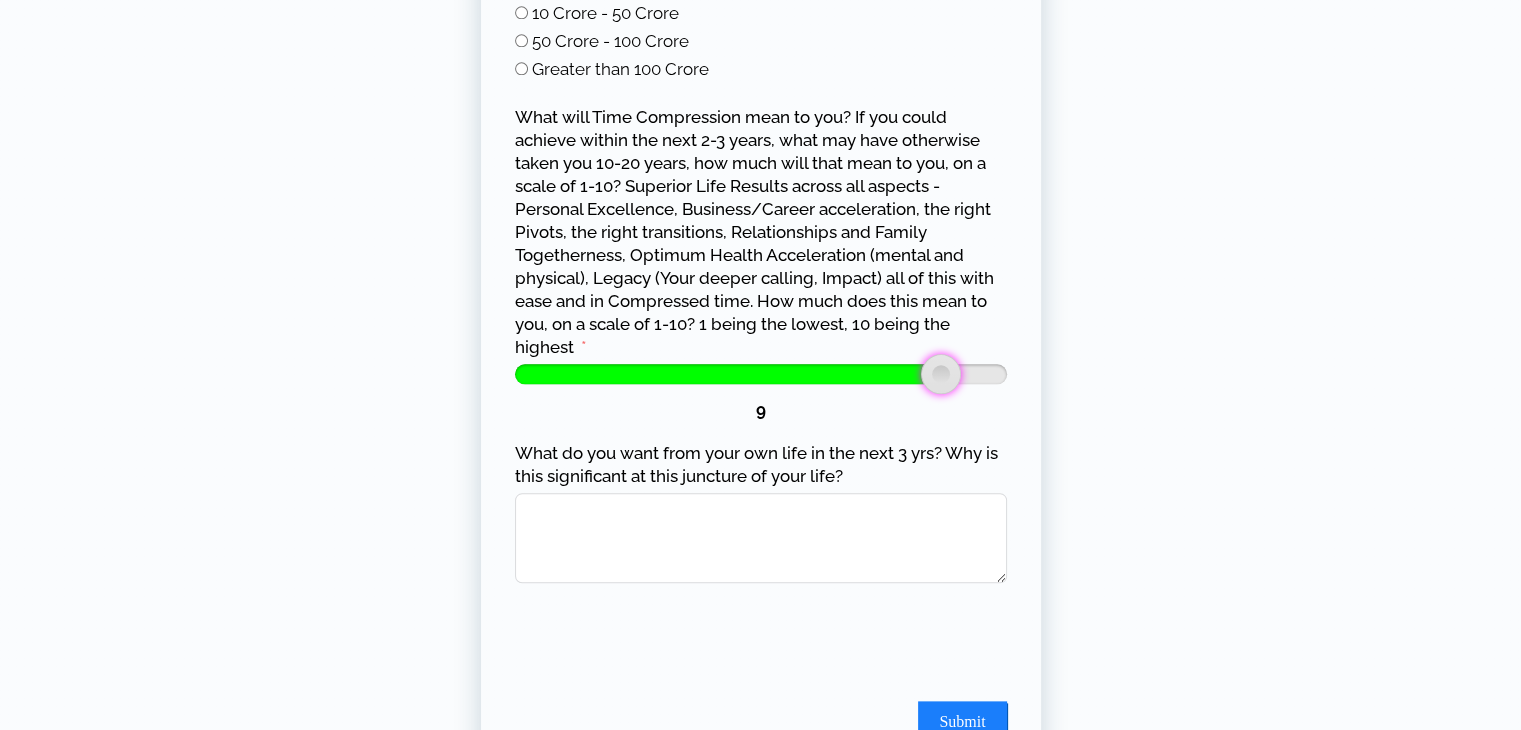 click at bounding box center [761, 374] 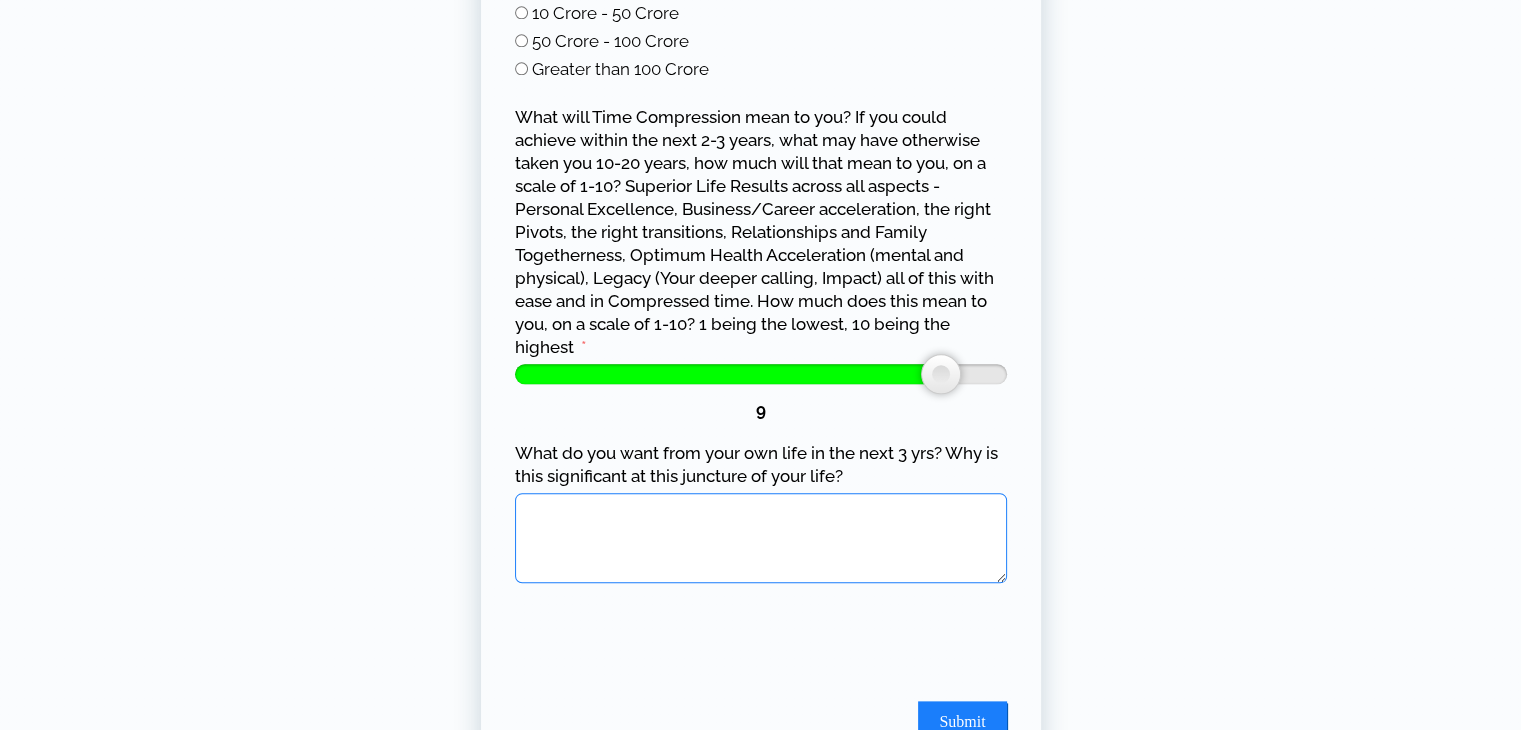 click on "What do you want from your own life in the next 3 yrs? Why is this significant at this juncture of your life?" at bounding box center (761, 538) 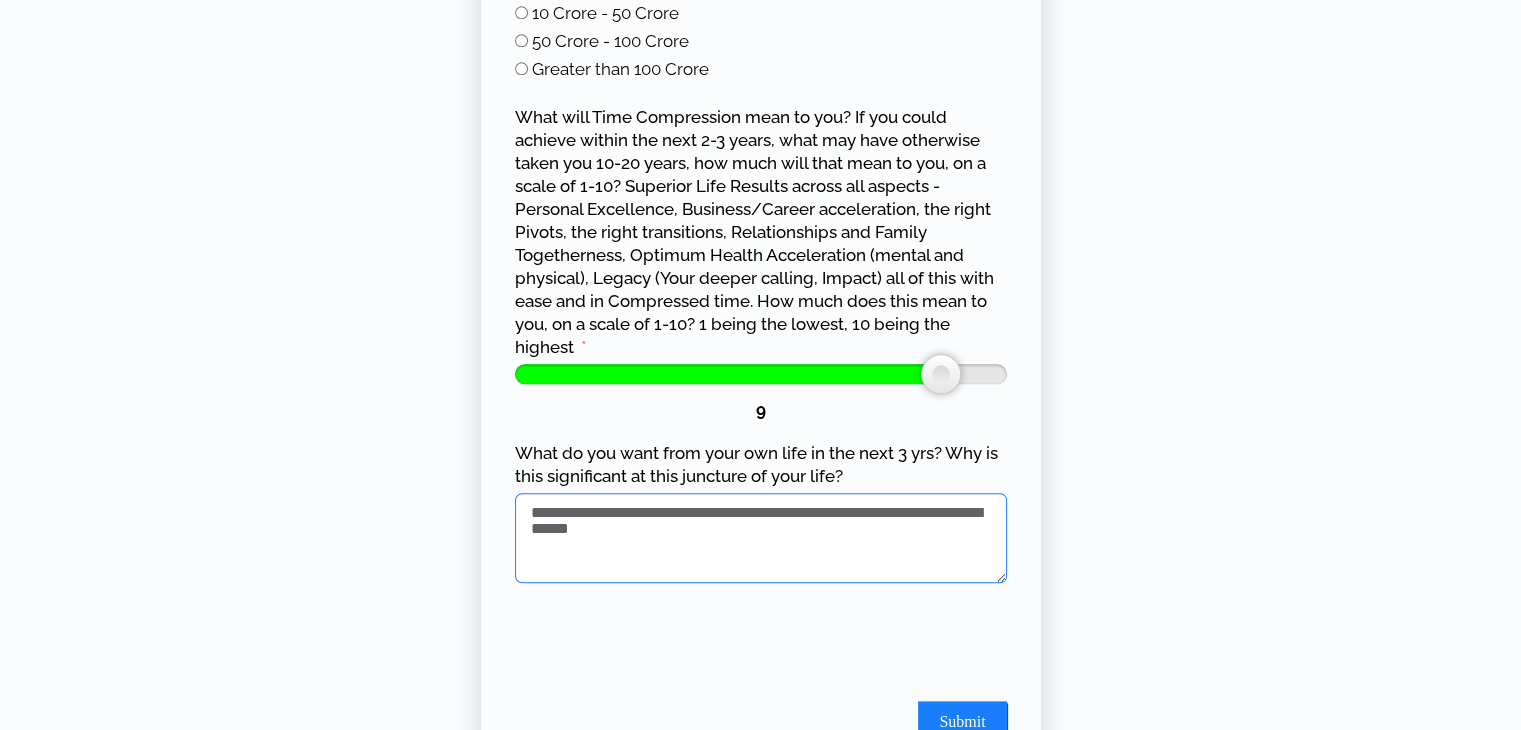type on "**********" 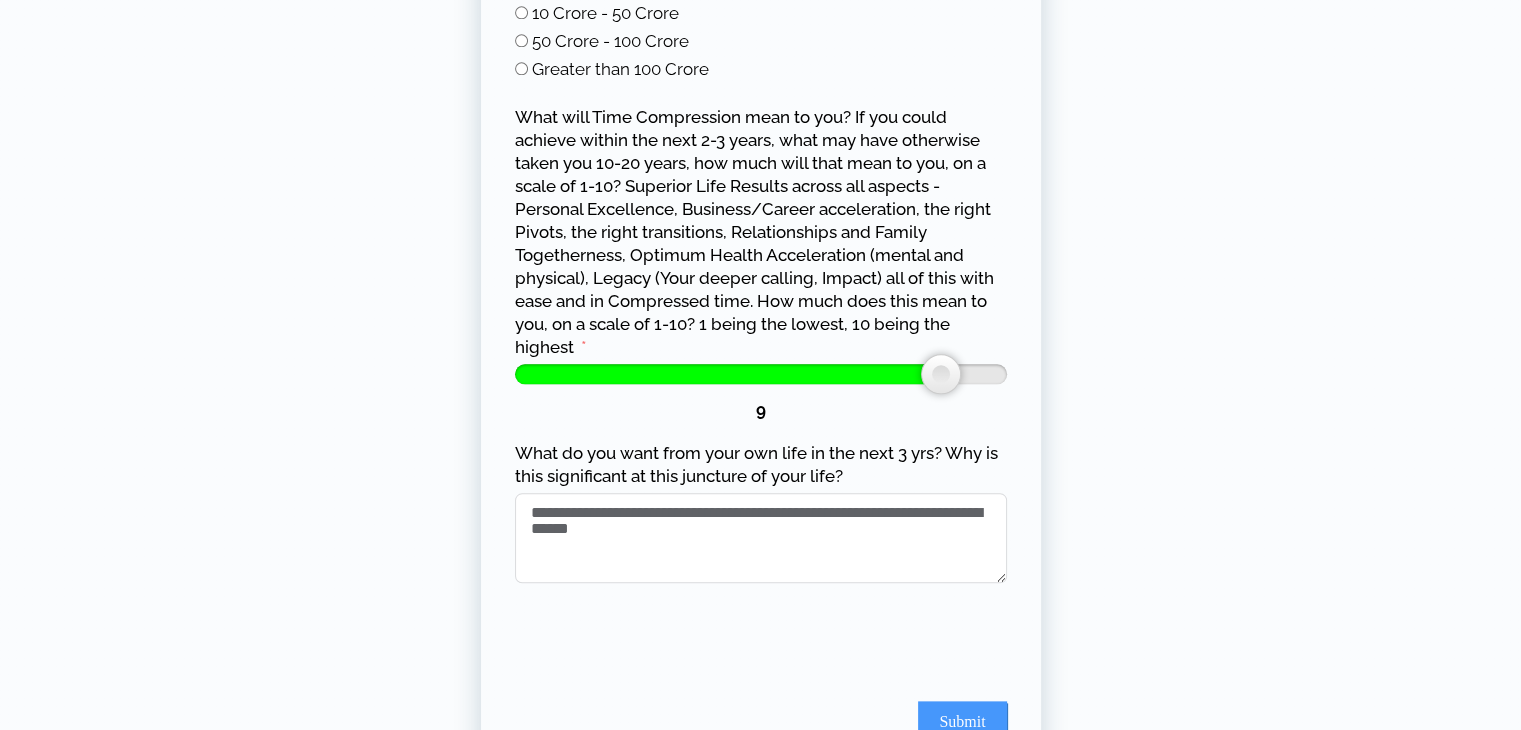 click on "Submit" at bounding box center [962, 722] 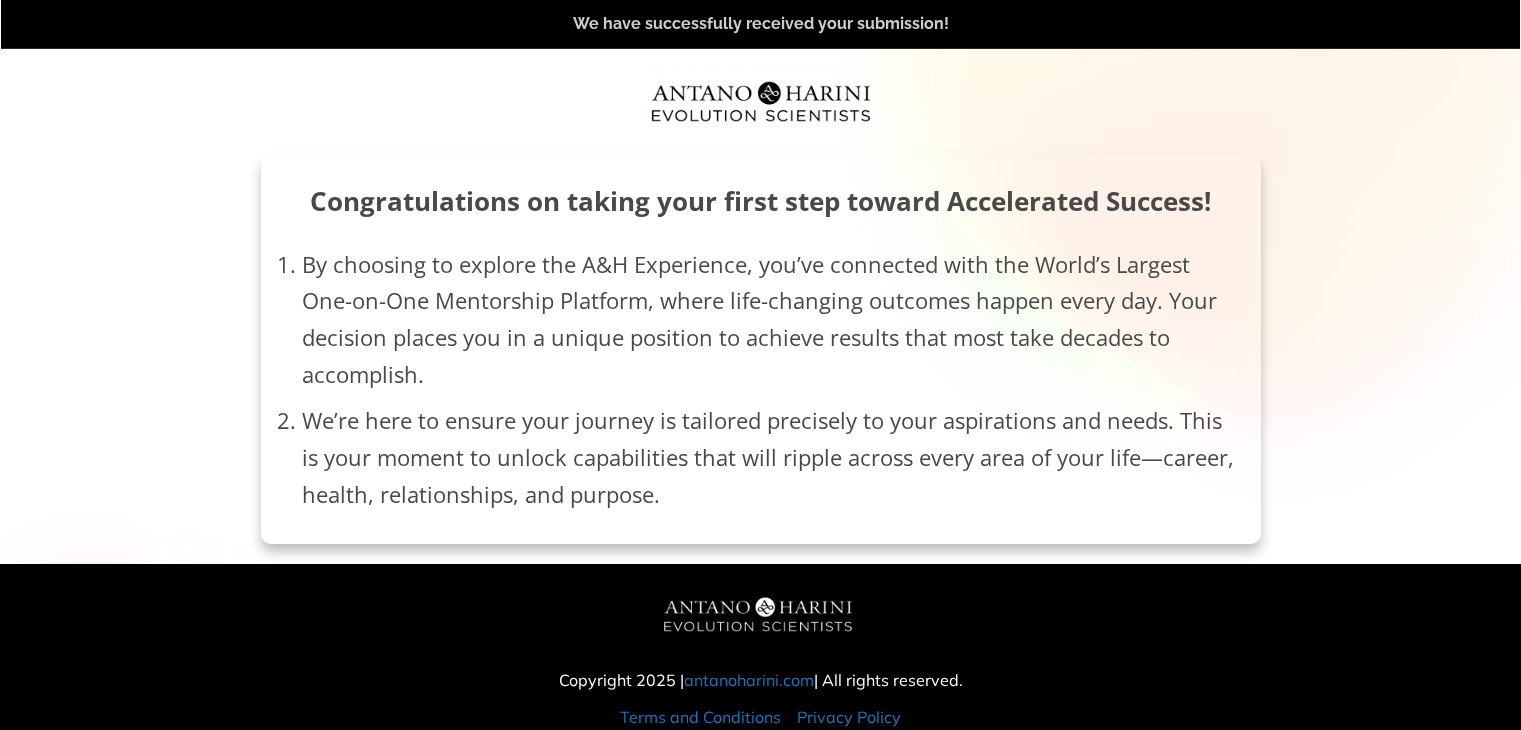 scroll, scrollTop: 0, scrollLeft: 0, axis: both 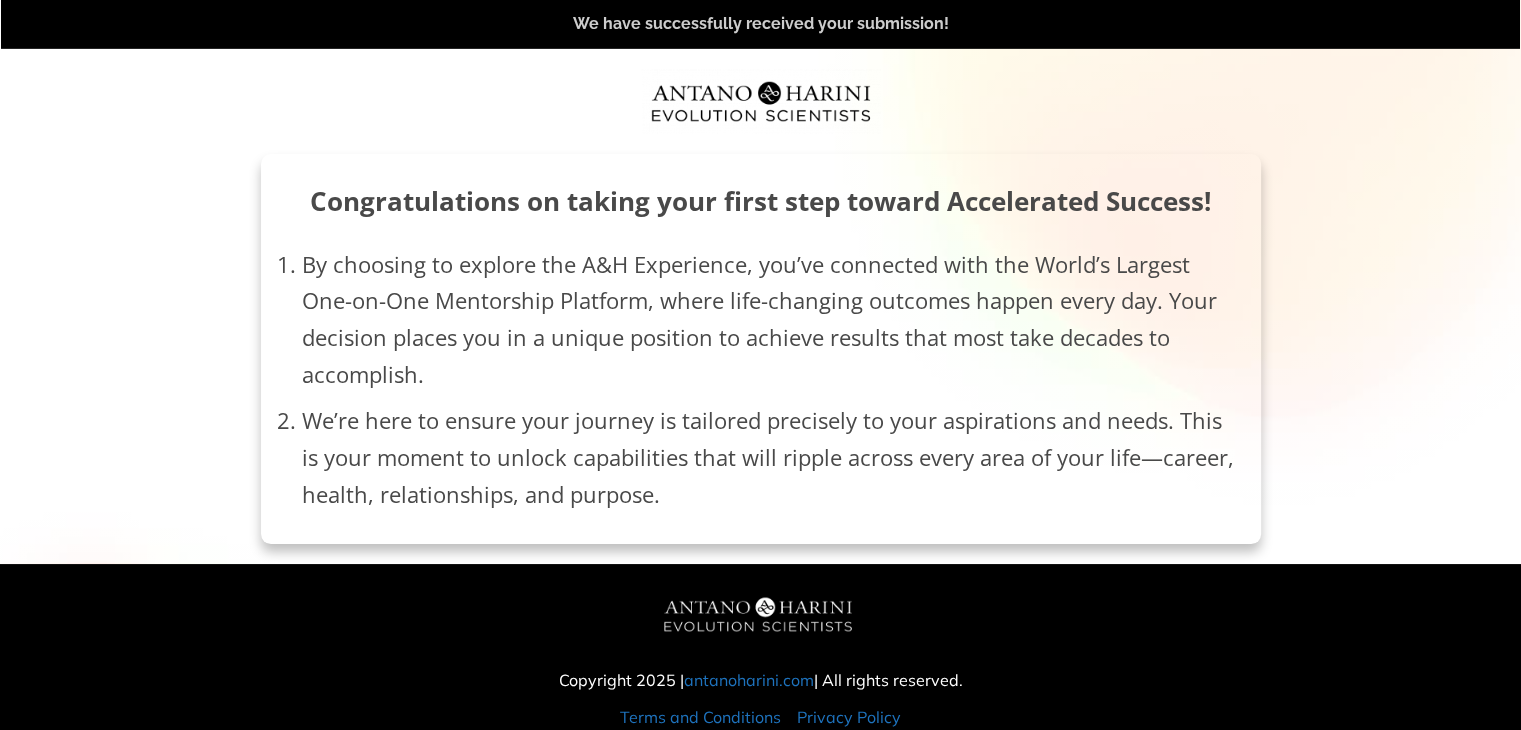 click on "We’re here to ensure your journey is tailored precisely to your aspirations and needs. This is your moment to unlock capabilities that will ripple across every area of your life—career, health, relationships, and purpose." at bounding box center [771, 457] 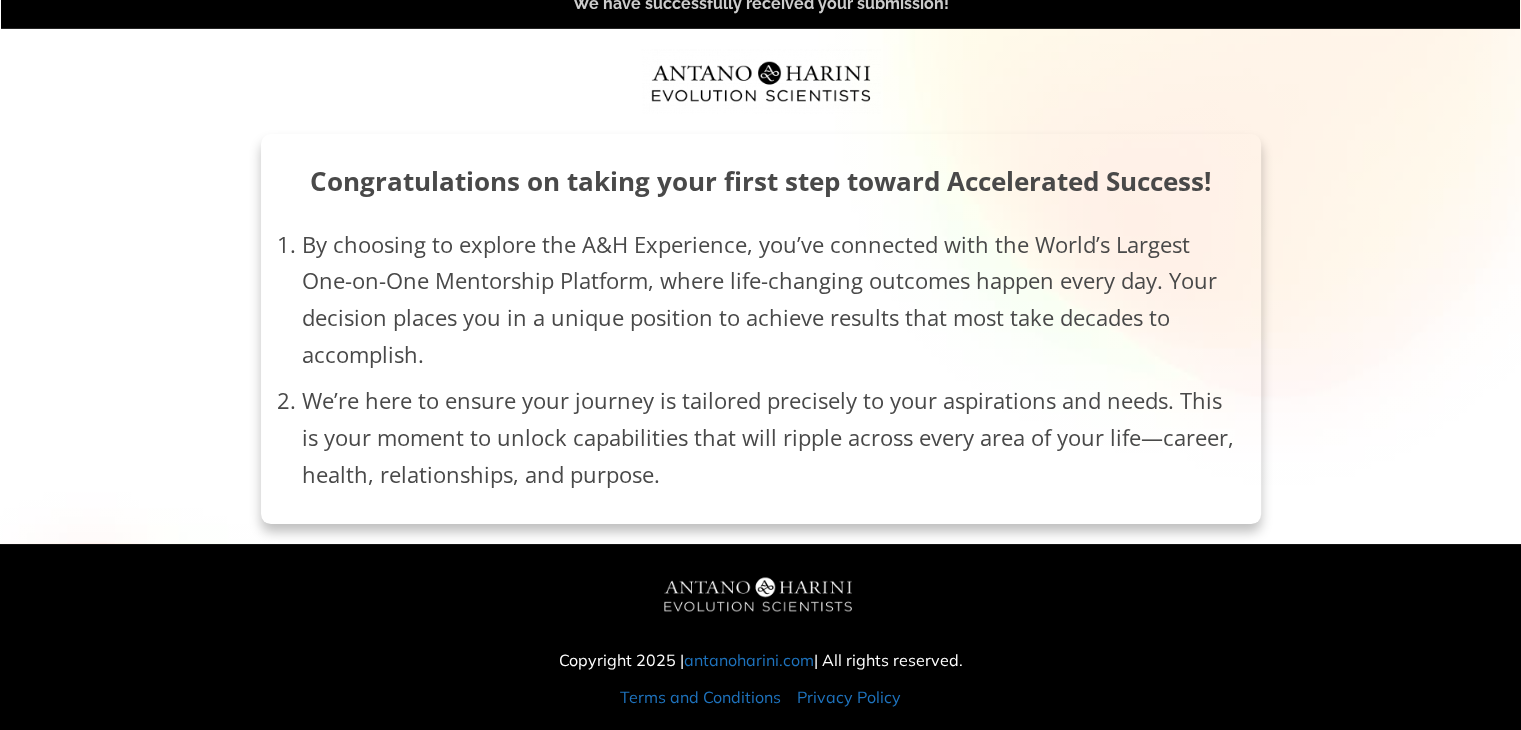 scroll, scrollTop: 21, scrollLeft: 0, axis: vertical 